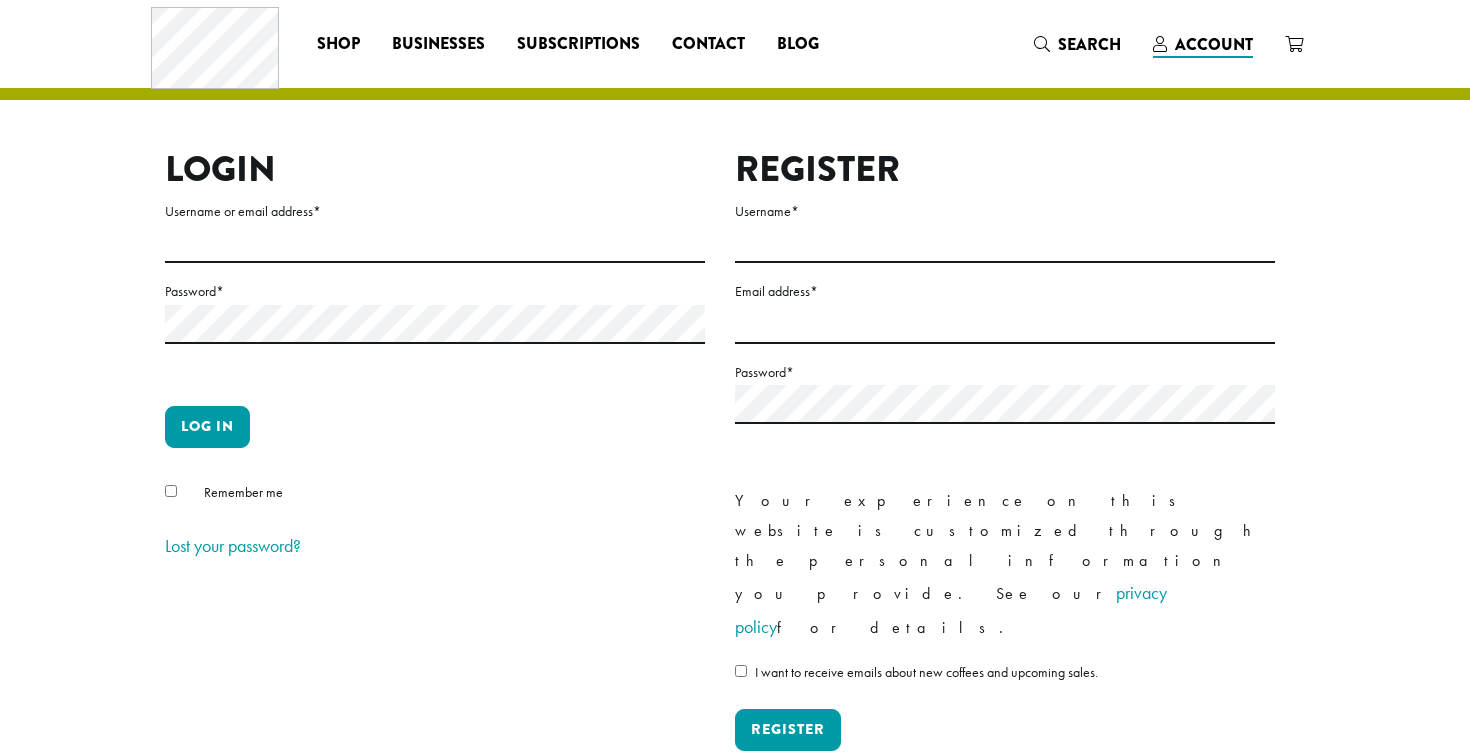scroll, scrollTop: 0, scrollLeft: 0, axis: both 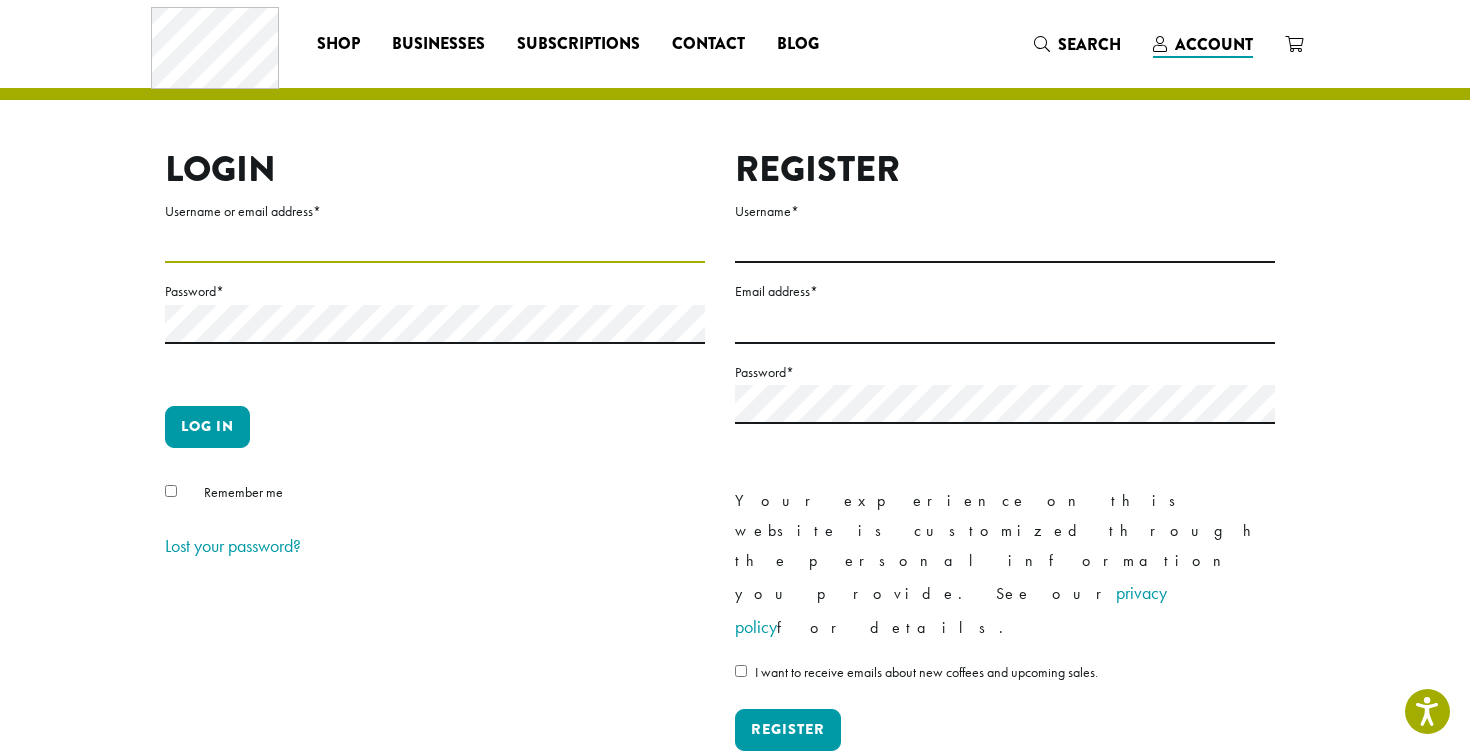 type on "**********" 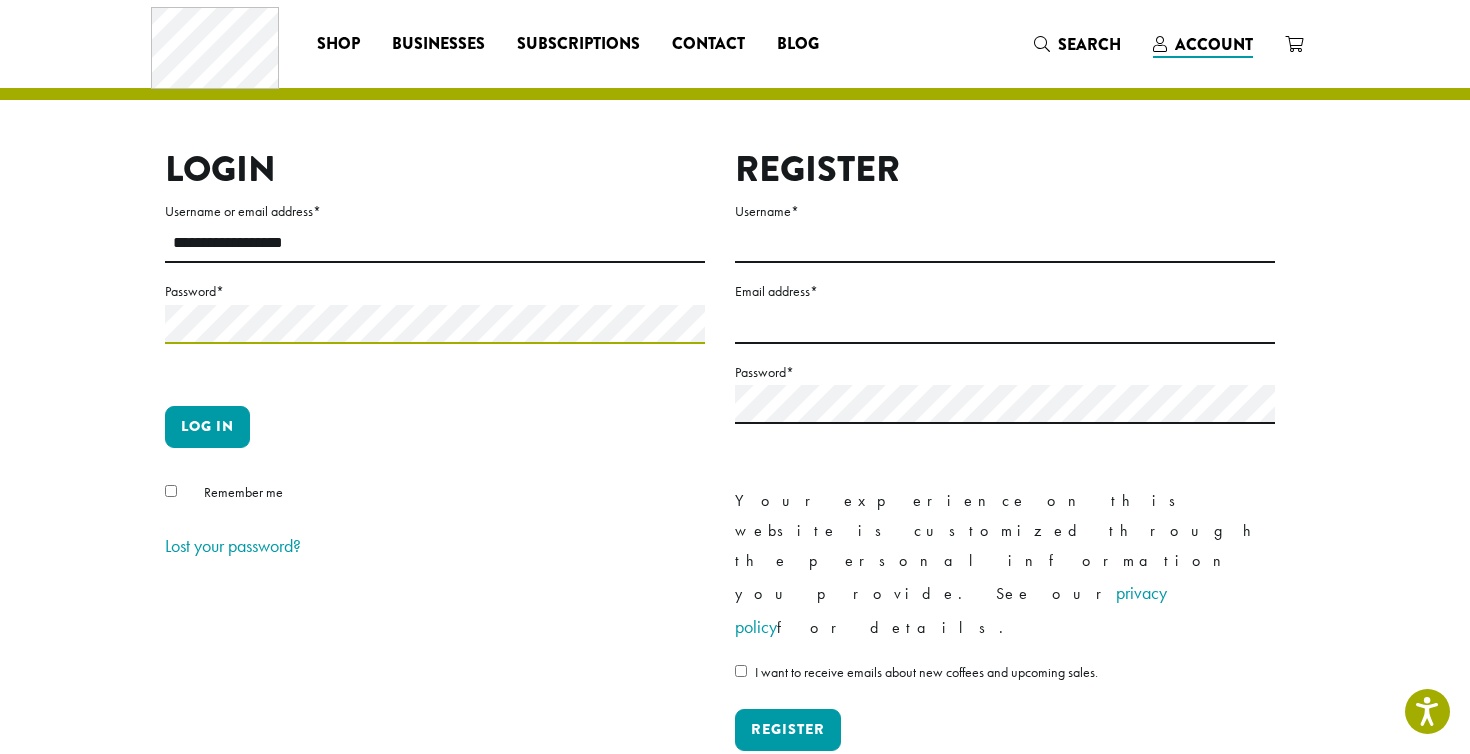 click on "Log in" at bounding box center (207, 427) 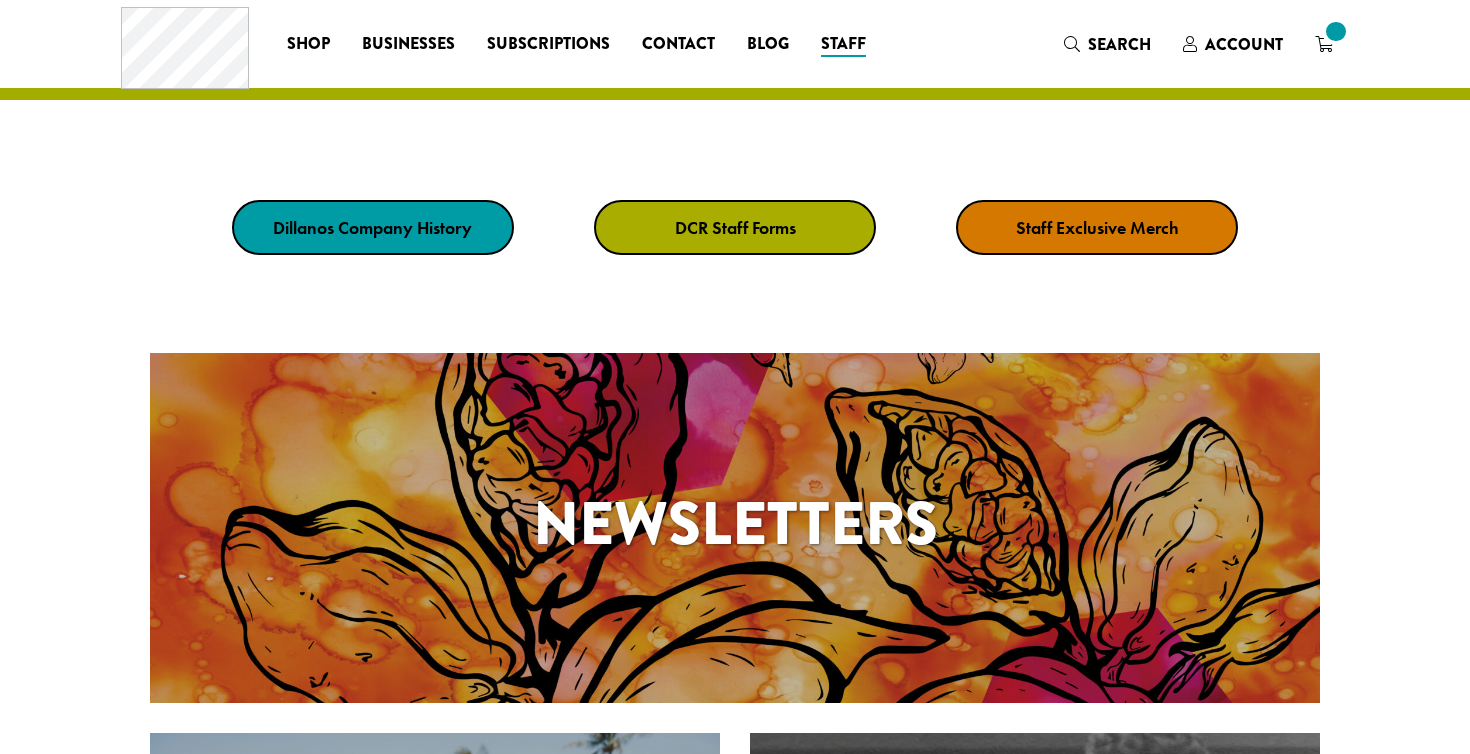 scroll, scrollTop: 0, scrollLeft: 0, axis: both 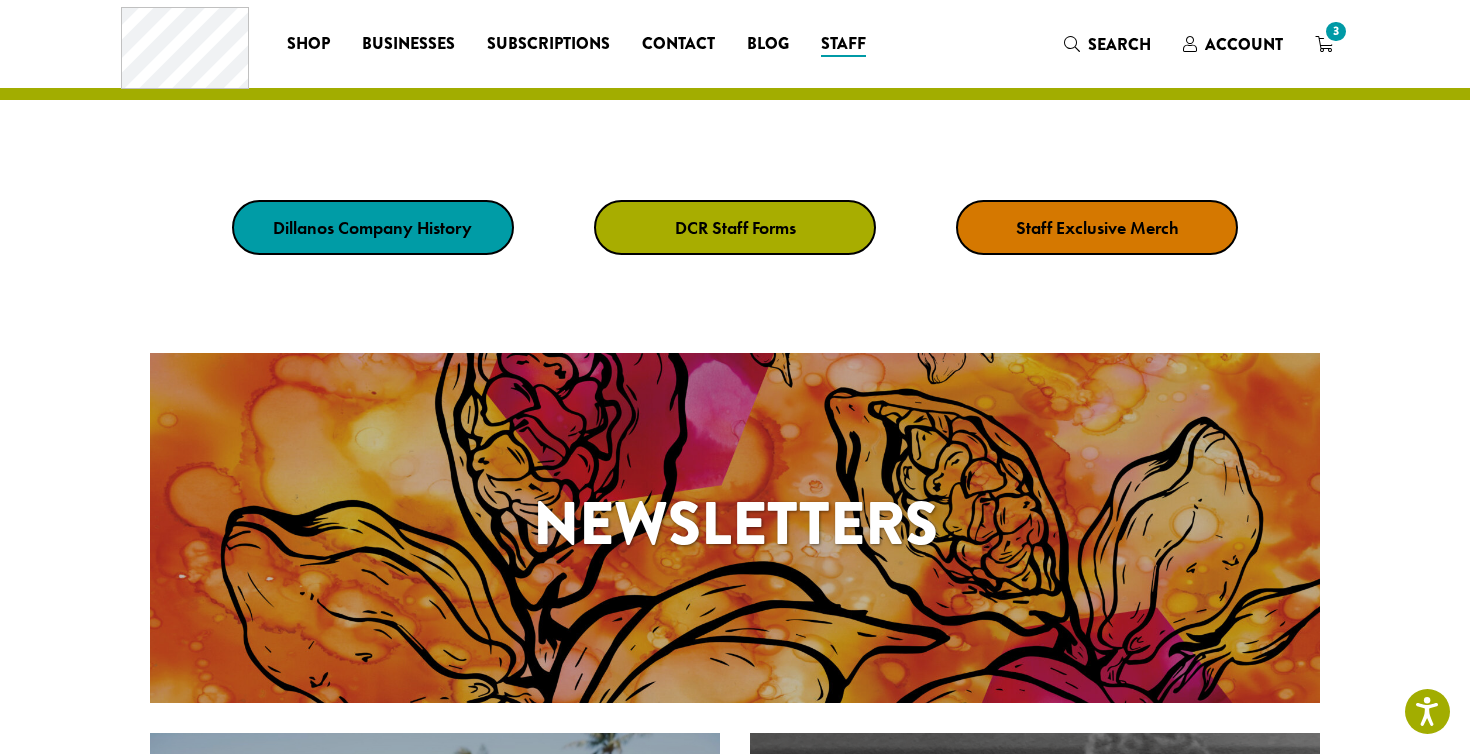 click on "Coffee All Coffees
Best Sellers
Blends
Single Origins
Dillanos Limited
Organic / Fair Trade
One Harvest
Decaf
Cold Brew
Single Serve
Drink Ingredients B22 Syrups
B22 Sauces
B22 Sweeteners
B22 Fruit Beverage Bases
B22 Chocolate Powders
B22 Blender Mixes
B22 Chai
Tea
Lotus Energy Drinks
Accessories
Merchandise New Arrivals
For Baristas
Clothing
Drinkware
Hydro Flask
Books
Swag
Gift Cards
On Sale
Brewing Barista Tools
Drip
French Press
Pour Over
Chemex
Cold Brew
Grinding
Filters
Kettles
Carafes
Cafe Partners Ziggi’s Coffee
Huxdotter Coffee
Baked Goods All Items
Cookies
Muffin Tops
Muffins
Scones
Specialties
Shop
All Coffee
Drink Ingredients
DCR Merchandise
Brew & Serve
Ziggi’s Coffee
Huxdotter Coffee
Baked Goods" at bounding box center (501, 44) 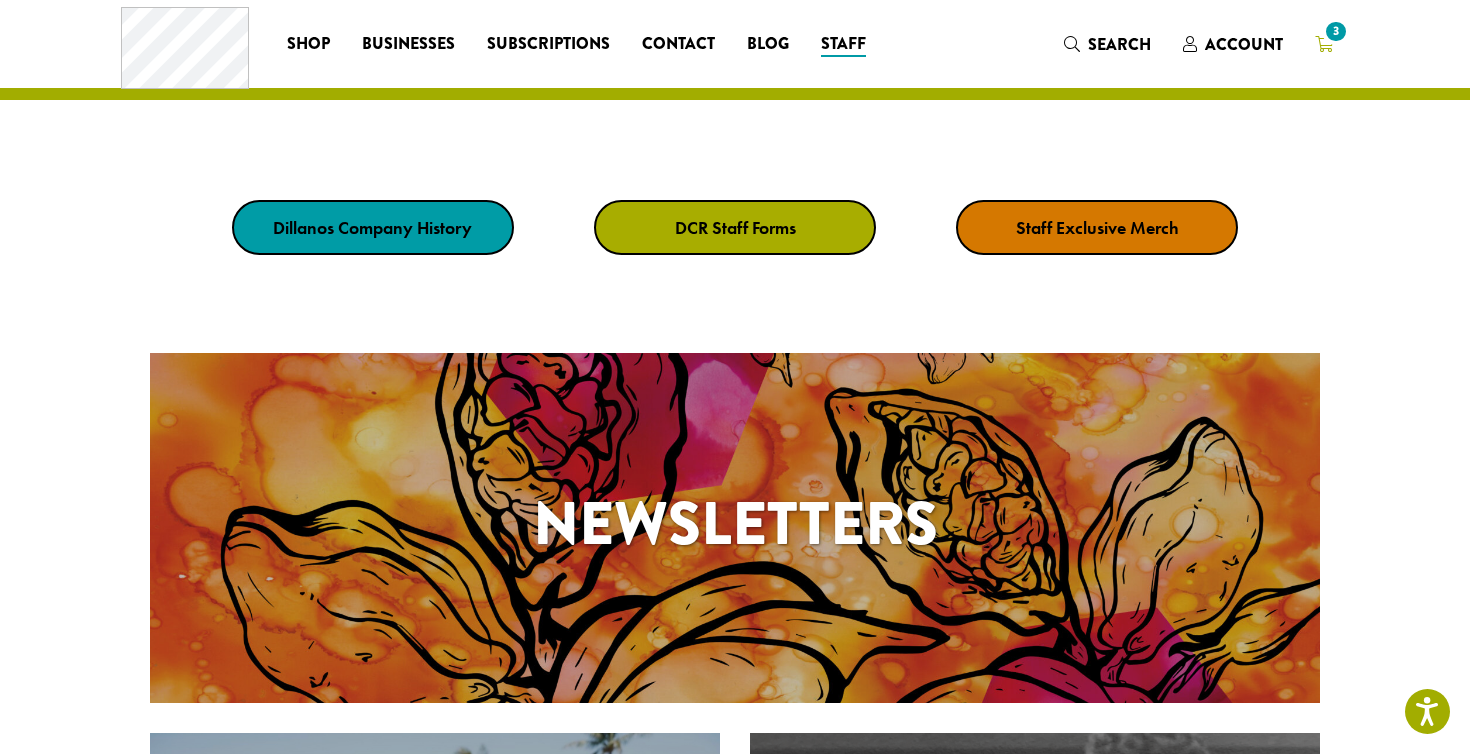 click on "3" at bounding box center (1324, 44) 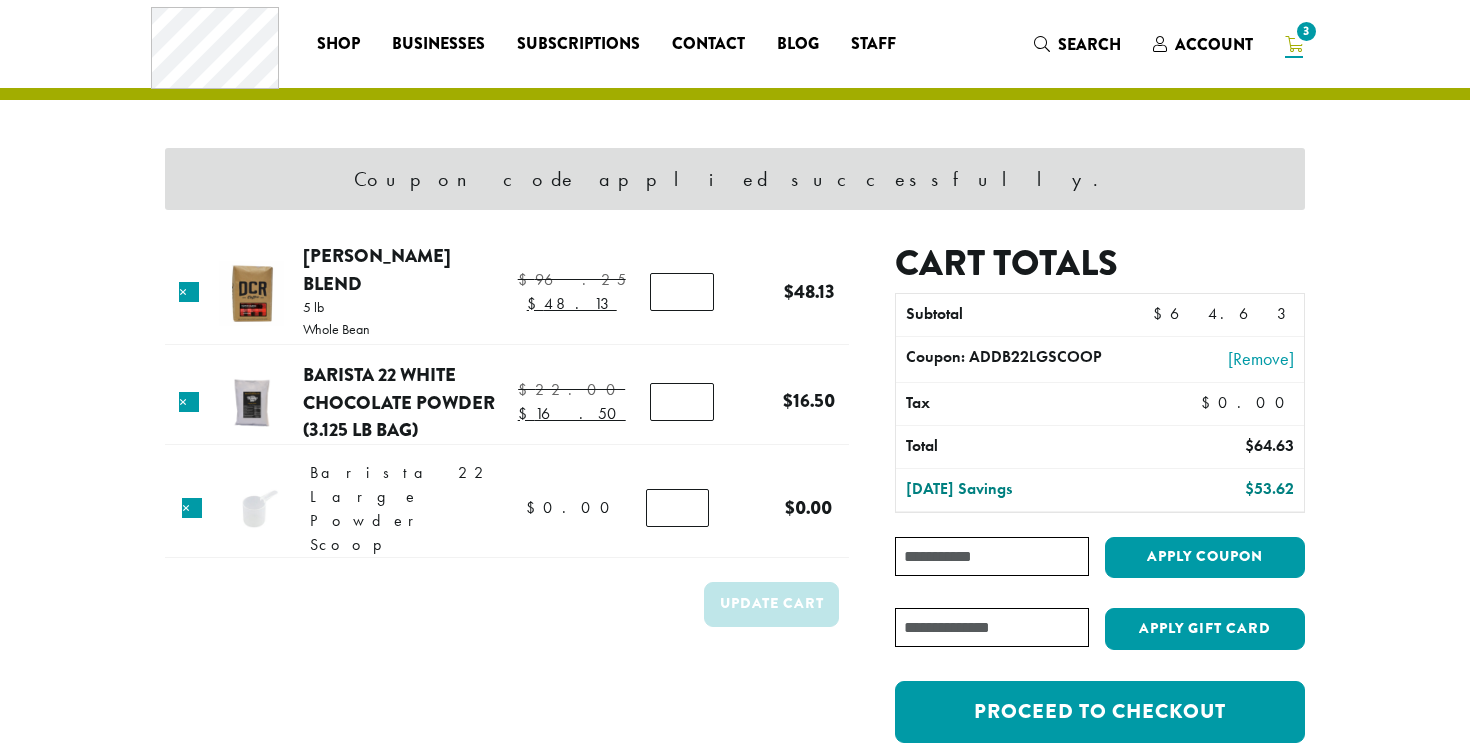 scroll, scrollTop: 0, scrollLeft: 0, axis: both 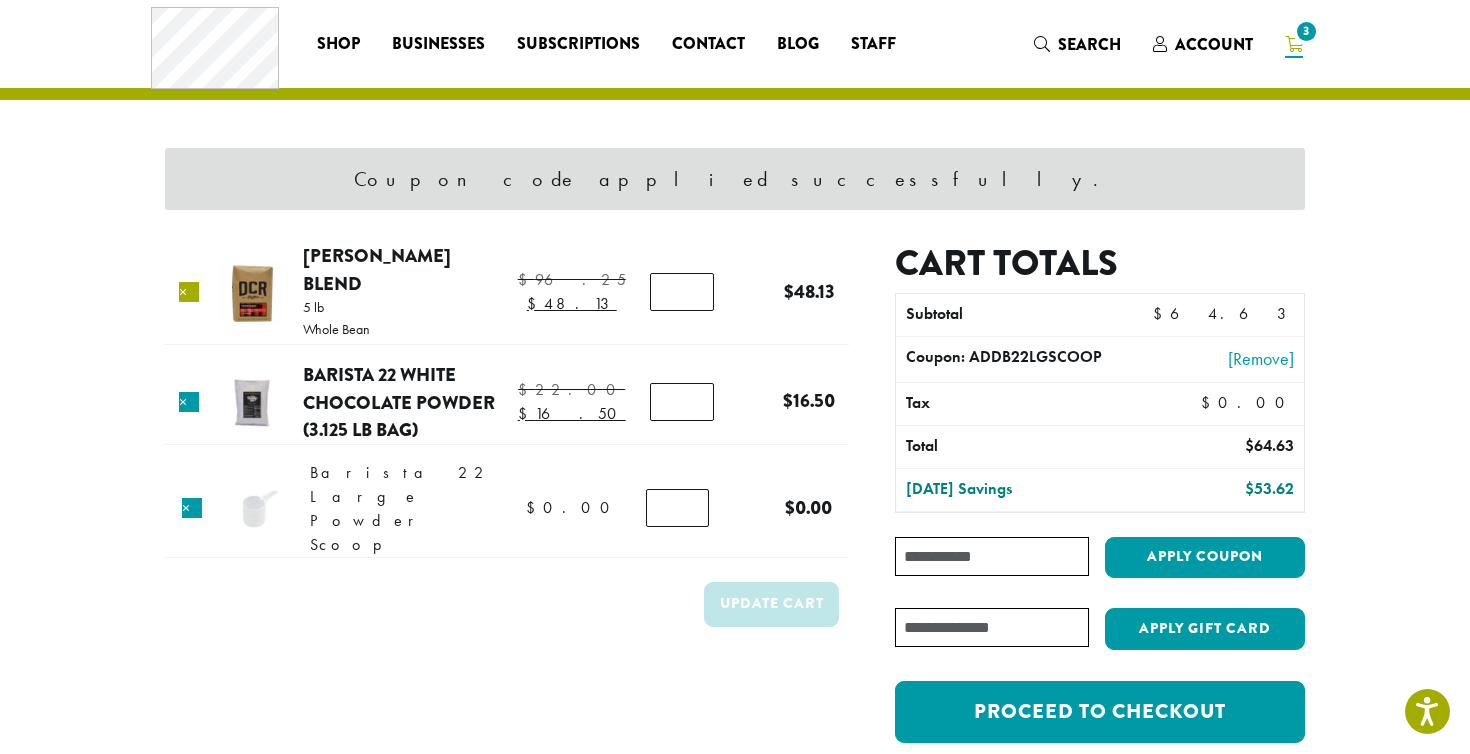 click on "×" at bounding box center [189, 292] 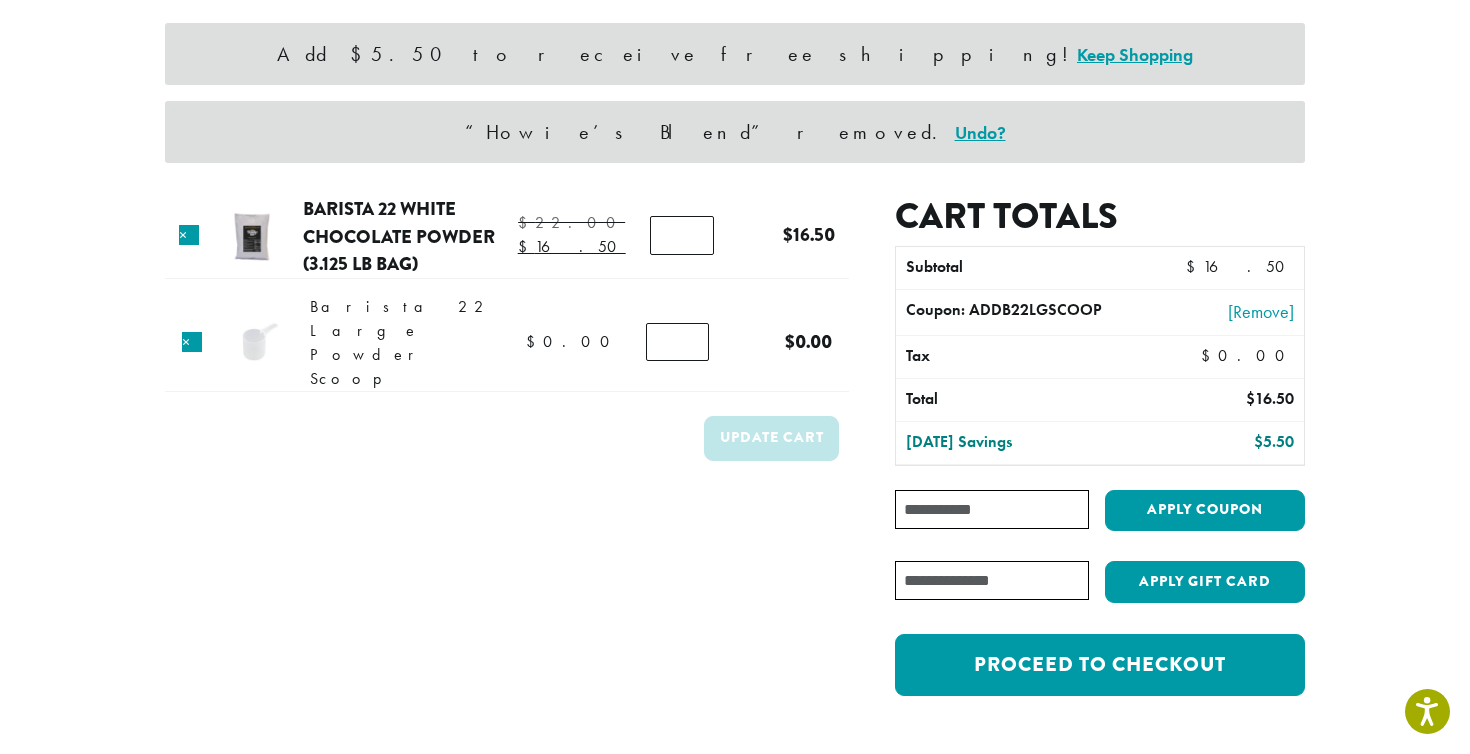 scroll, scrollTop: 126, scrollLeft: 0, axis: vertical 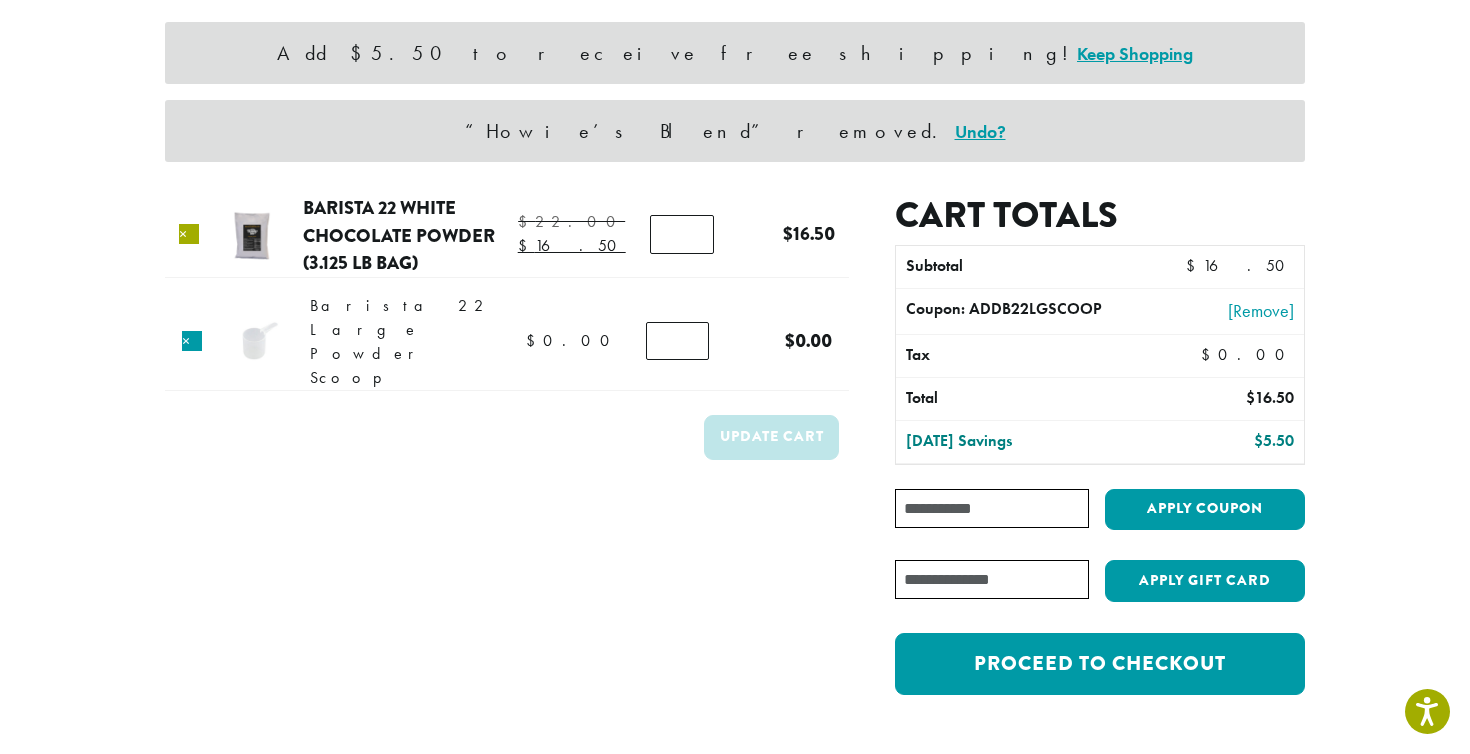 click on "×" at bounding box center (189, 234) 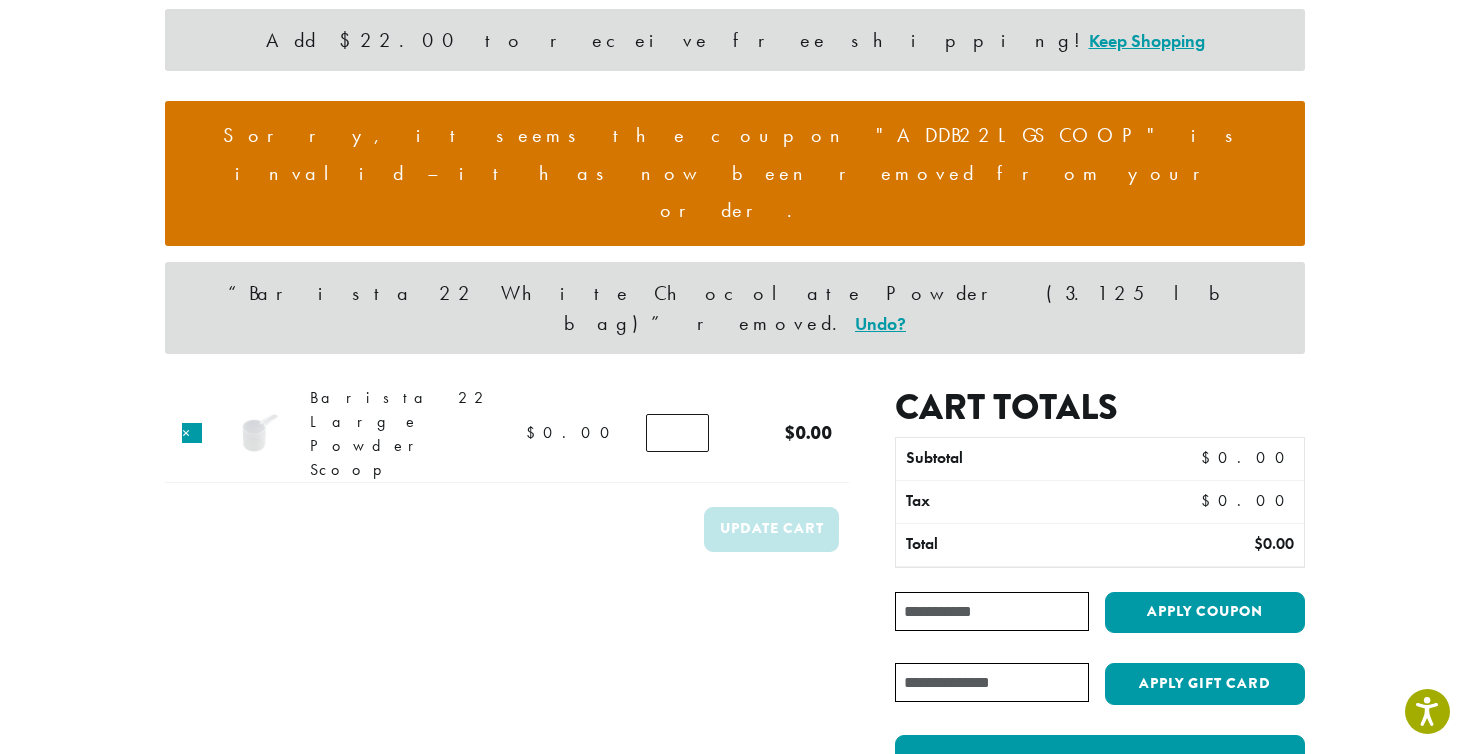 scroll, scrollTop: 140, scrollLeft: 0, axis: vertical 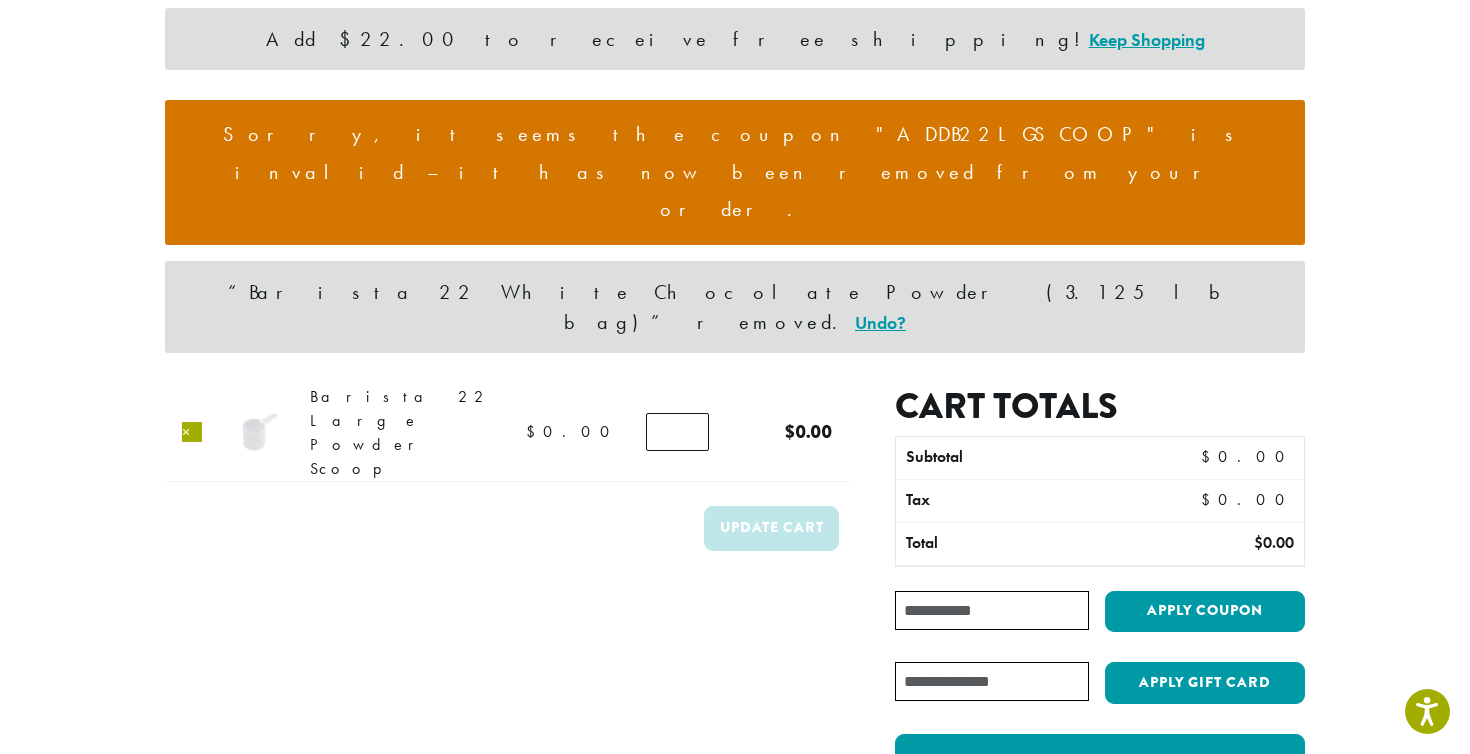 click on "×" at bounding box center (192, 432) 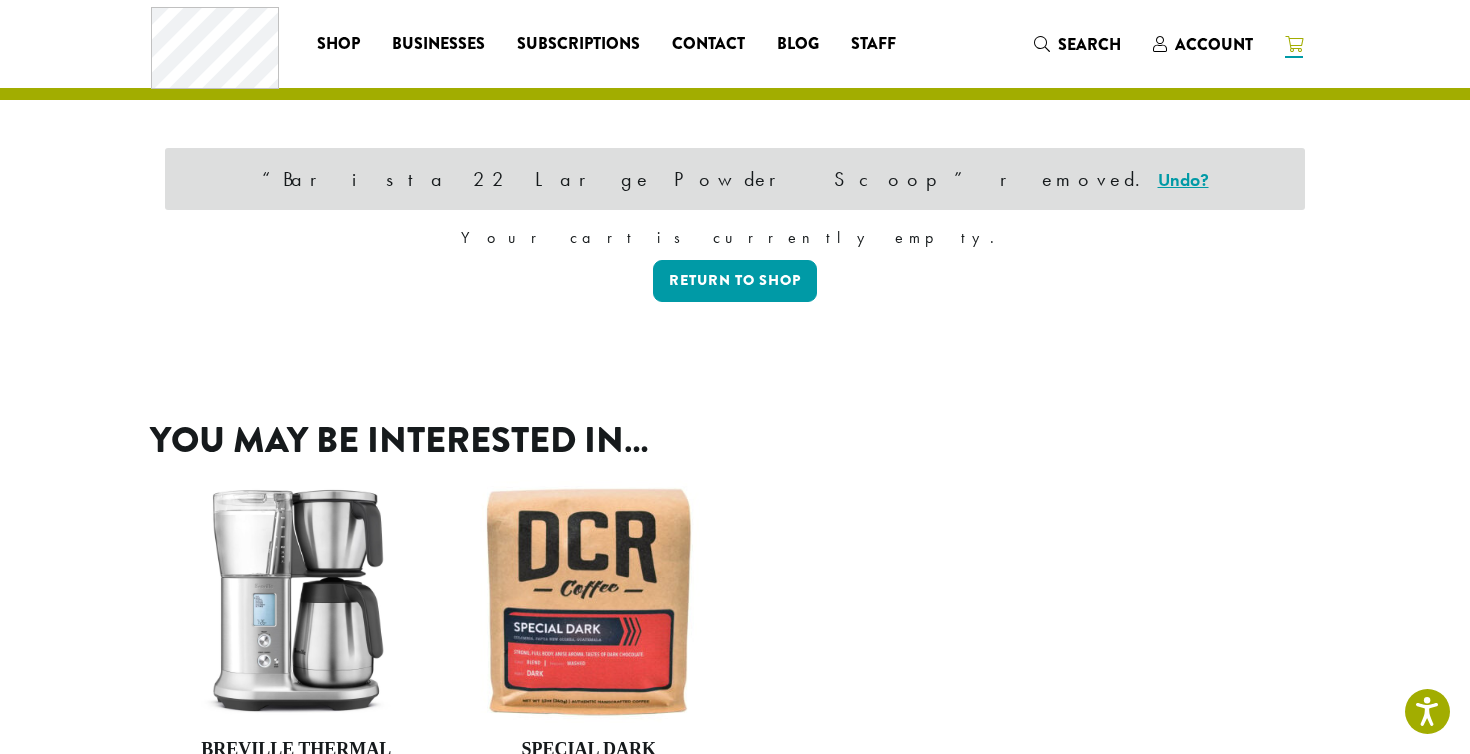 scroll, scrollTop: 0, scrollLeft: 0, axis: both 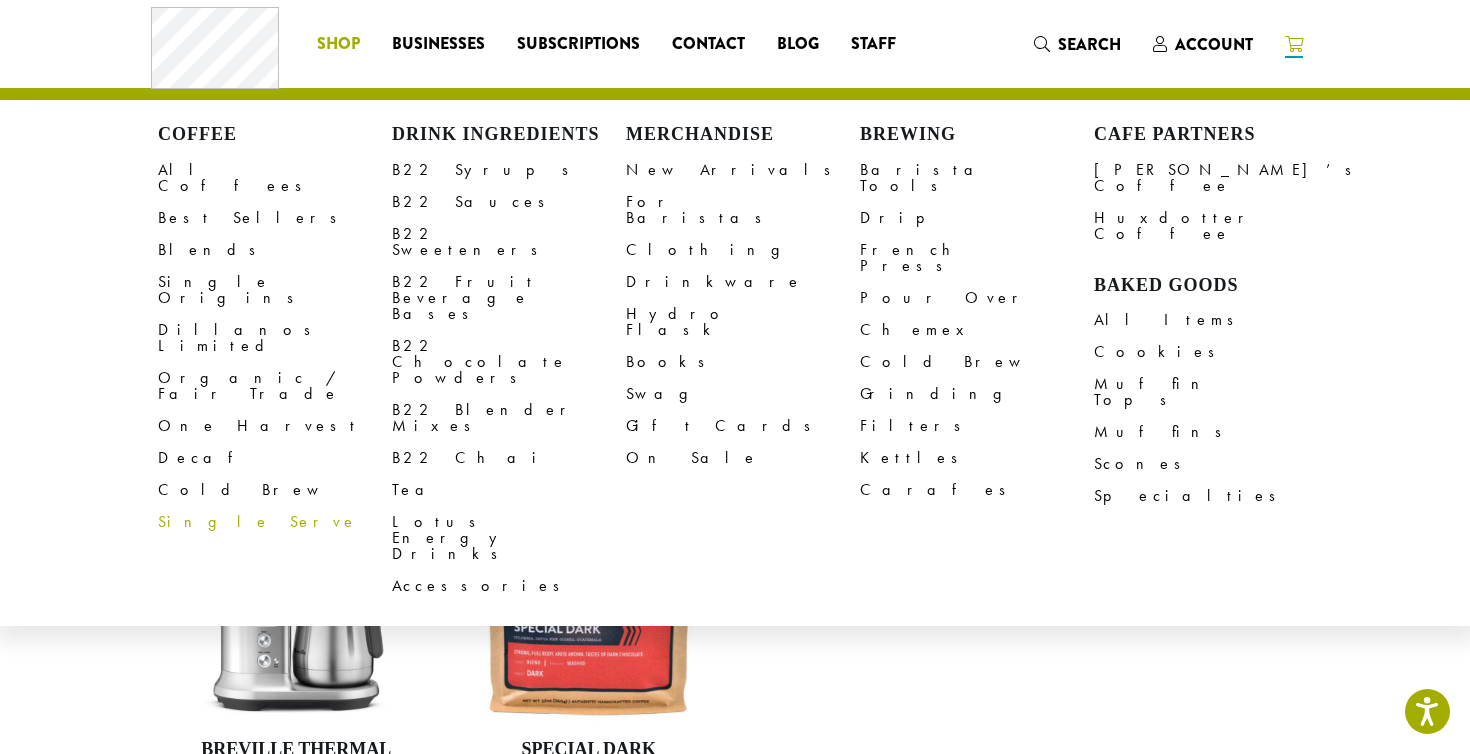 click on "Single Serve" at bounding box center (275, 522) 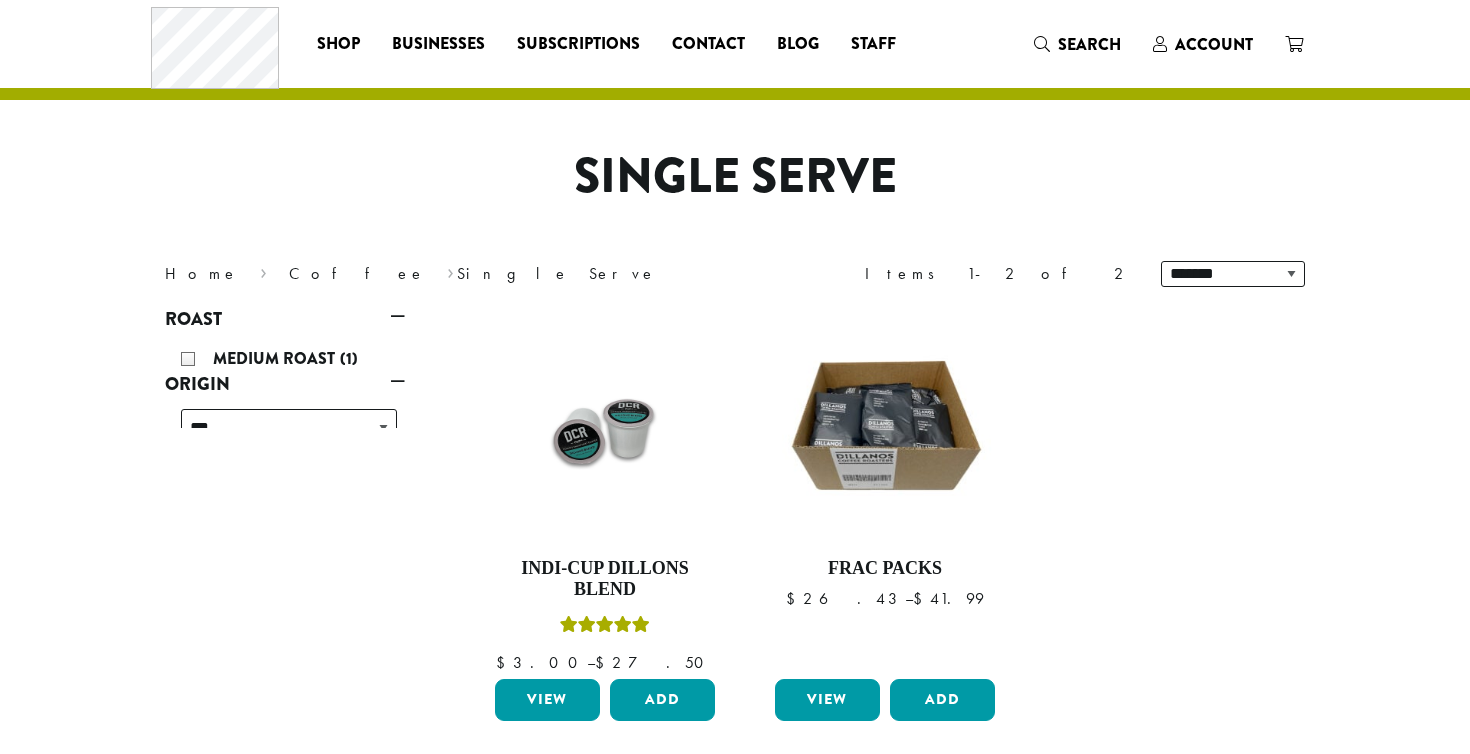 scroll, scrollTop: 0, scrollLeft: 0, axis: both 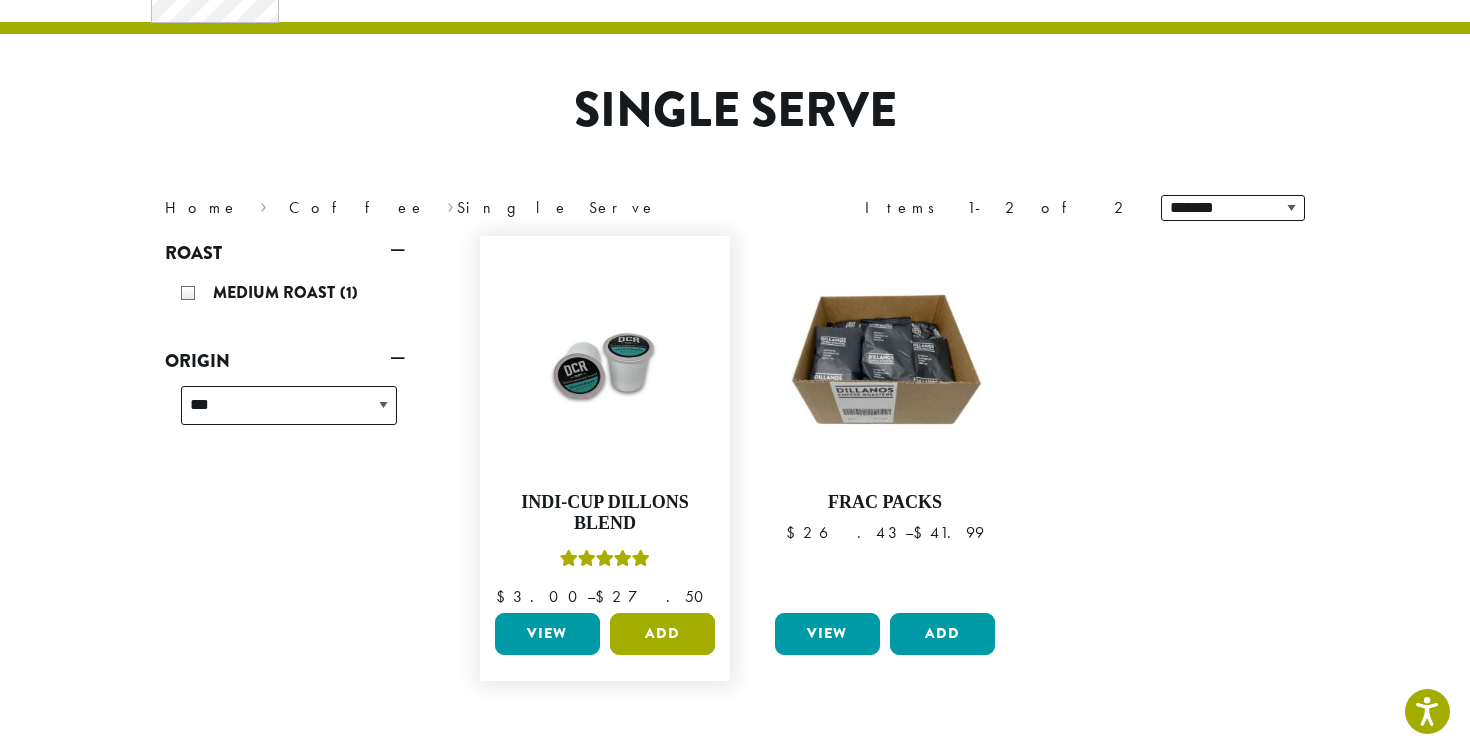 click on "Add" at bounding box center (662, 634) 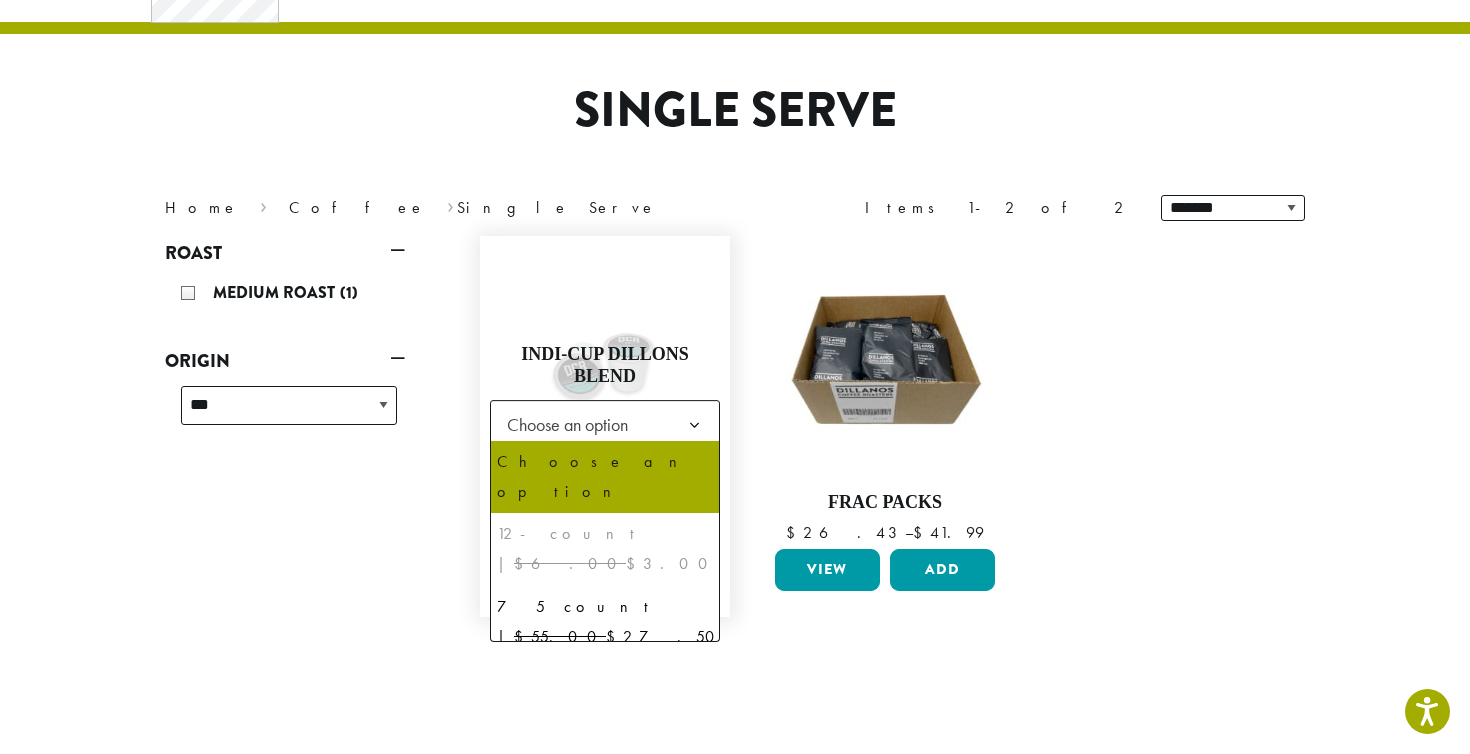 click on "Choose an option" 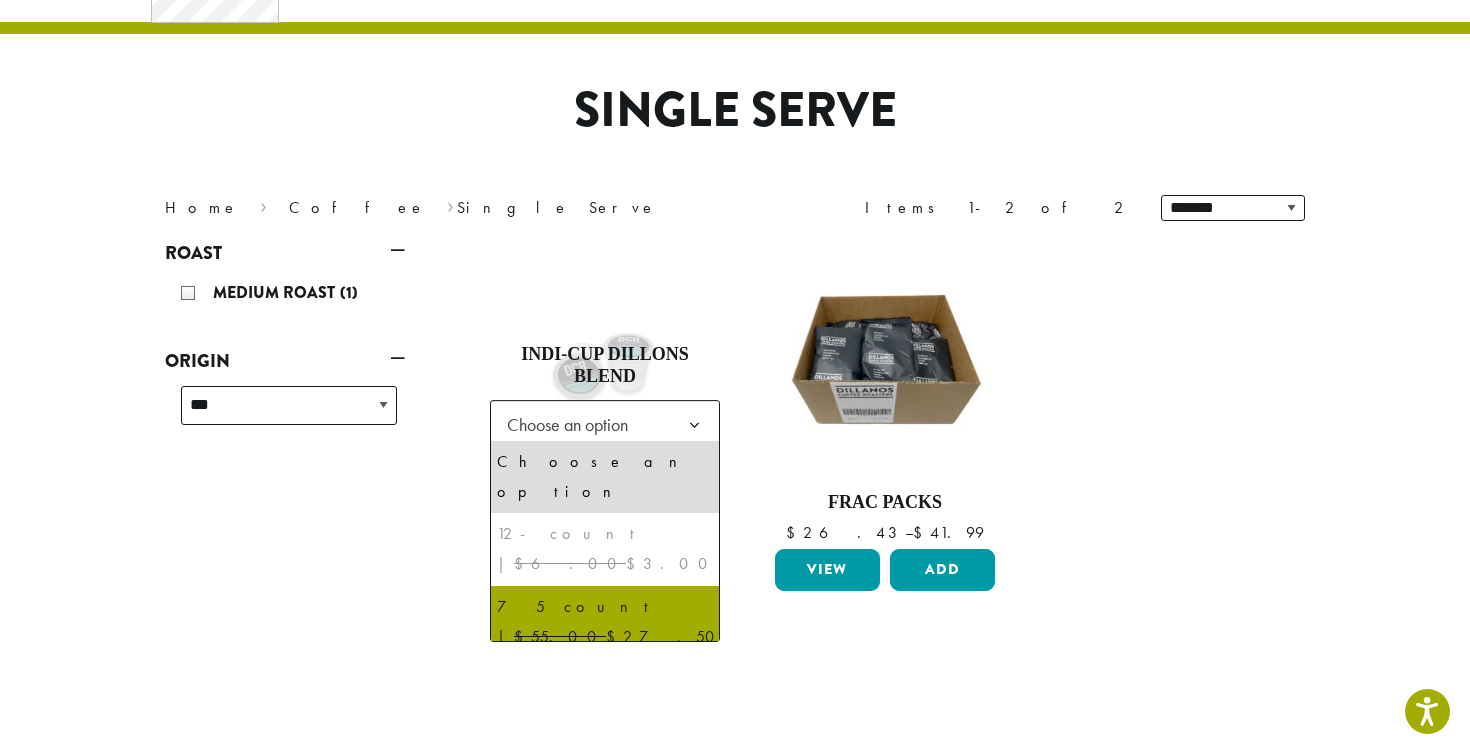 select on "********" 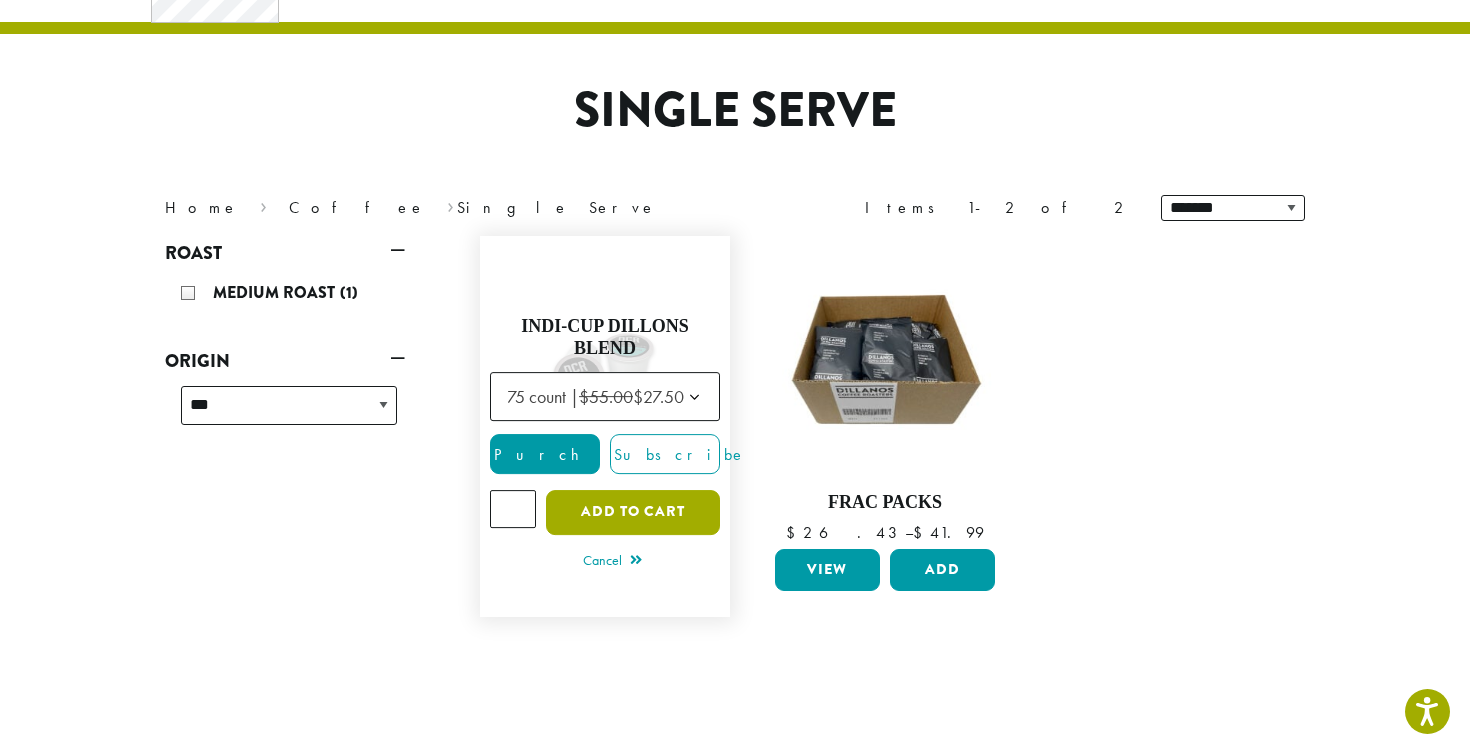 click on "Add to cart" 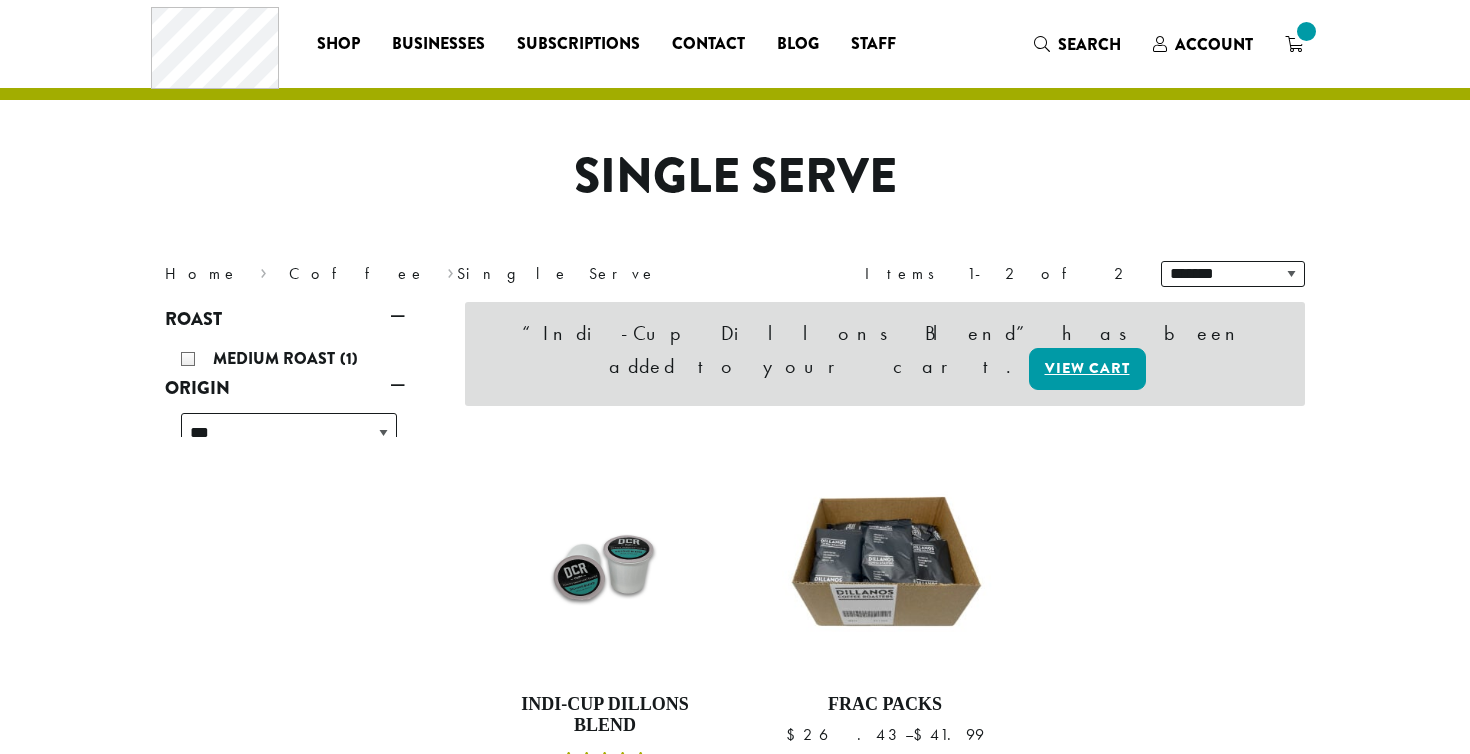 scroll, scrollTop: 0, scrollLeft: 0, axis: both 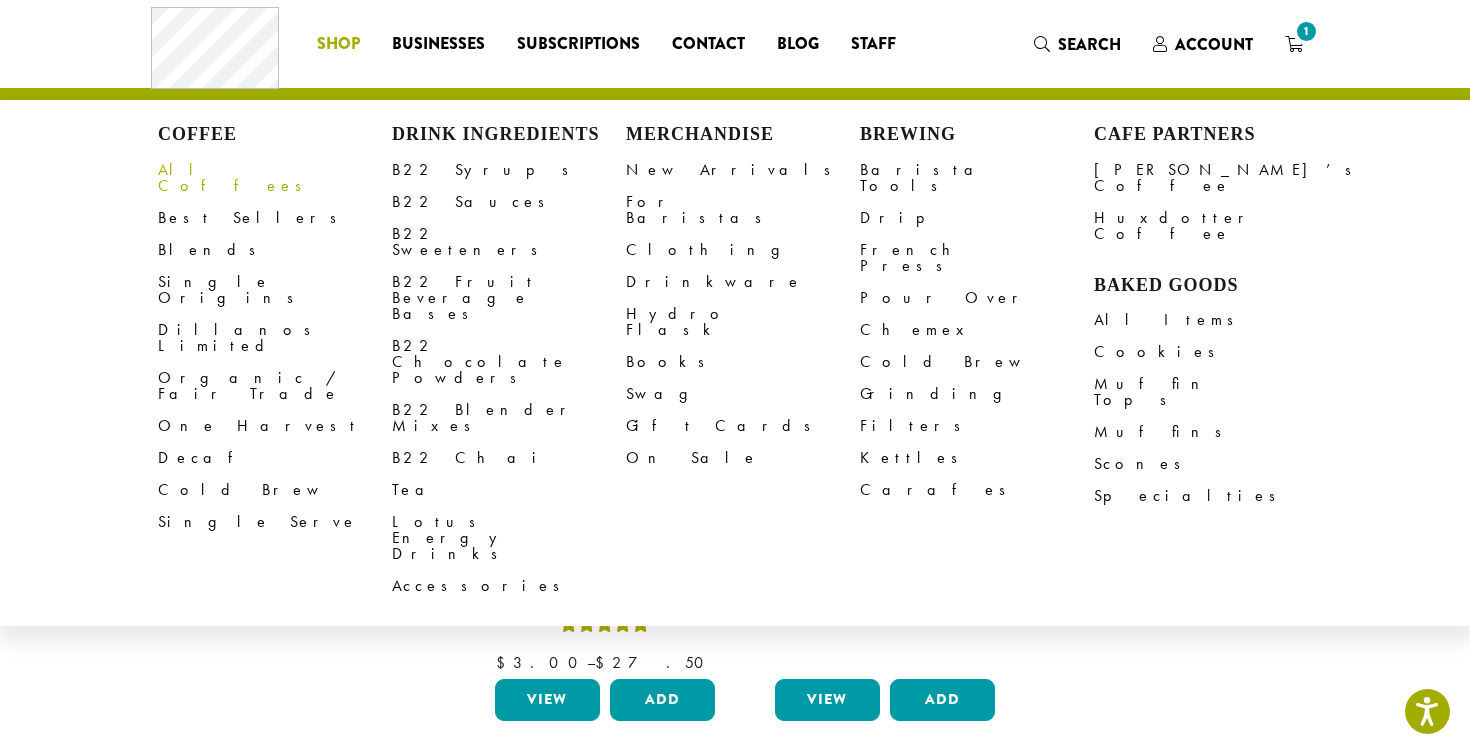 click on "All Coffees" at bounding box center (275, 178) 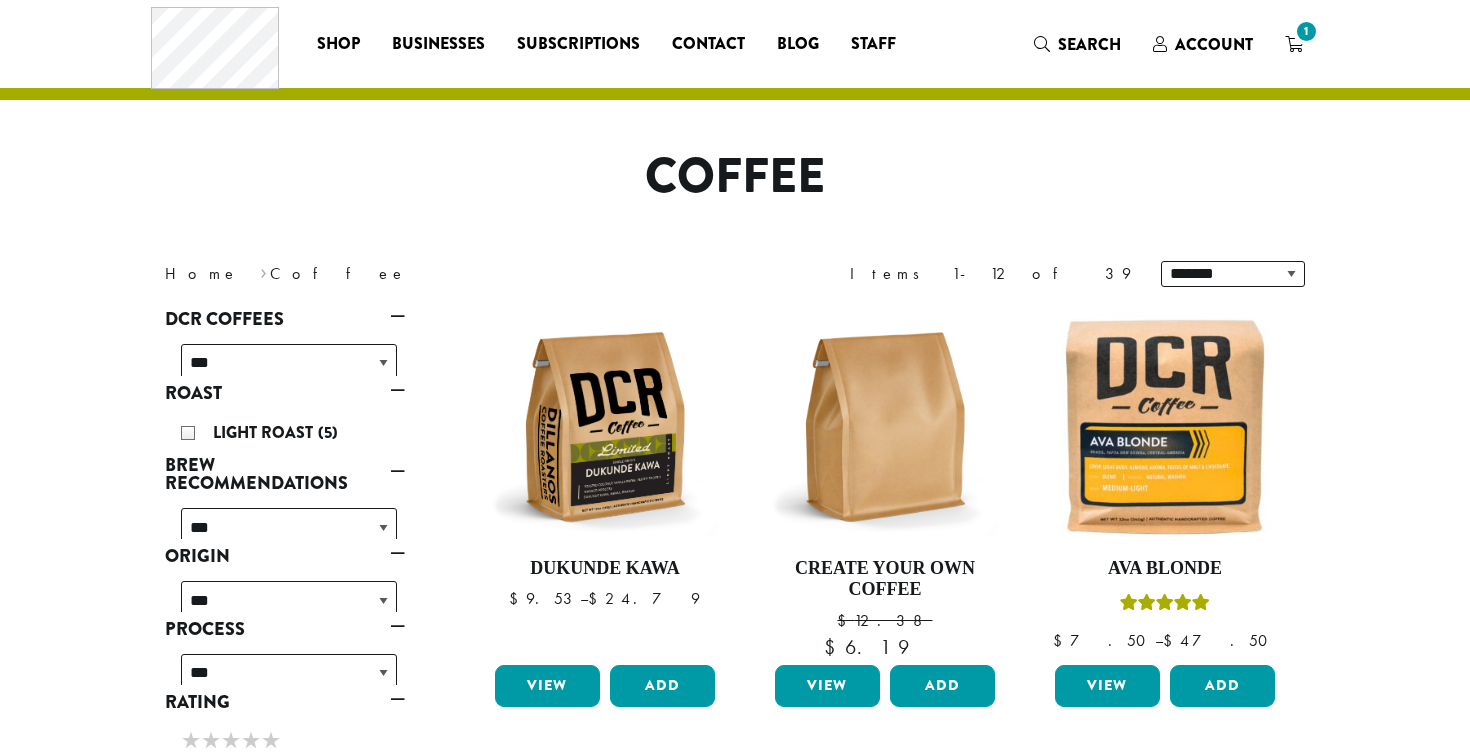 scroll, scrollTop: 0, scrollLeft: 0, axis: both 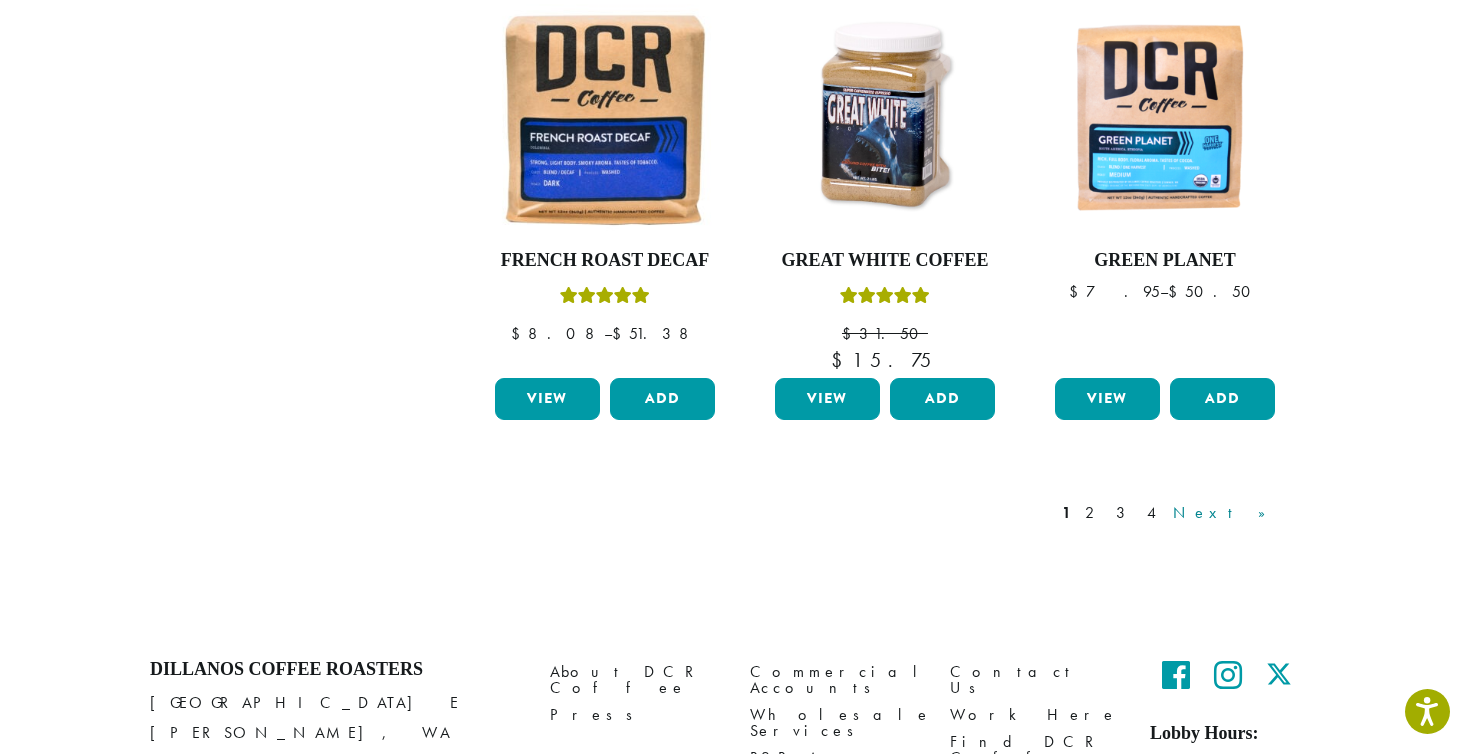 click on "Next »" at bounding box center (1226, 513) 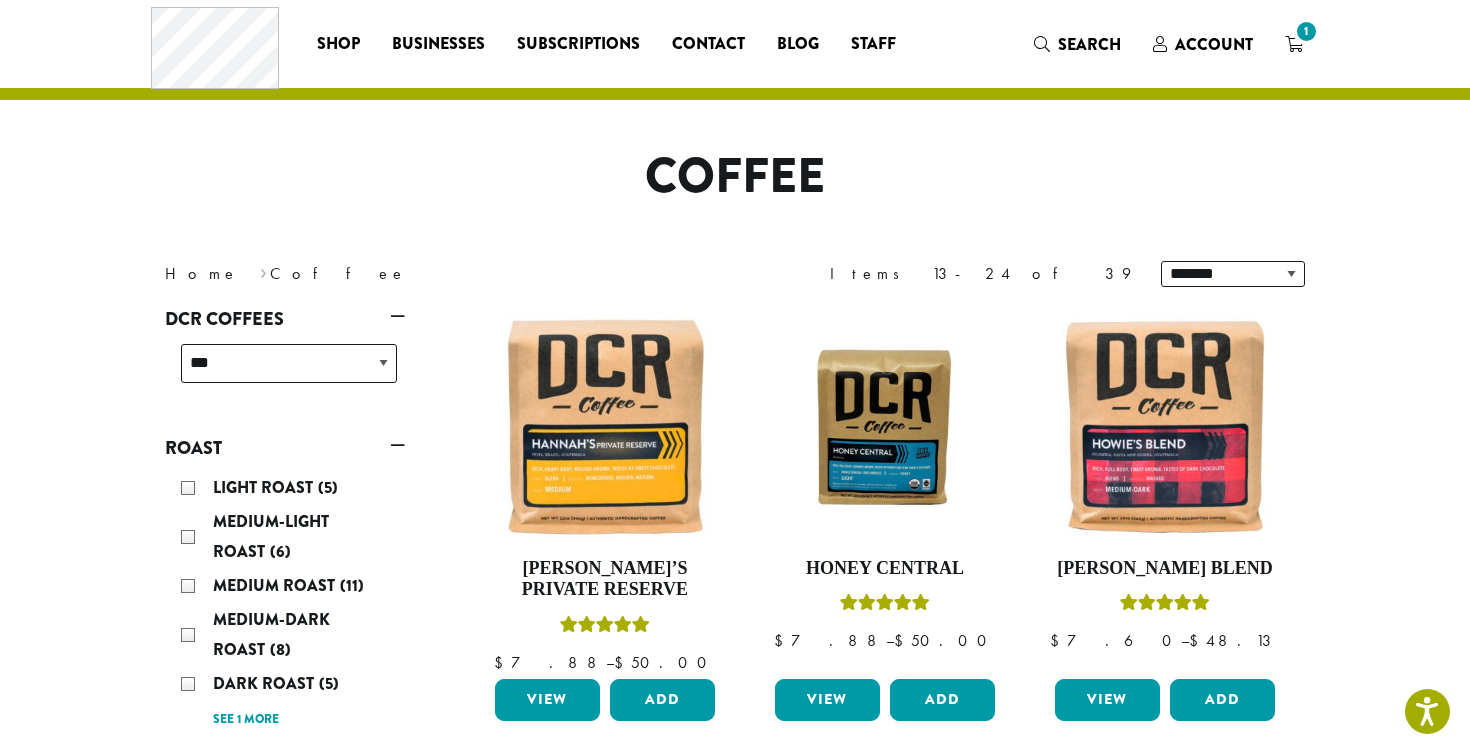 scroll, scrollTop: 50, scrollLeft: 0, axis: vertical 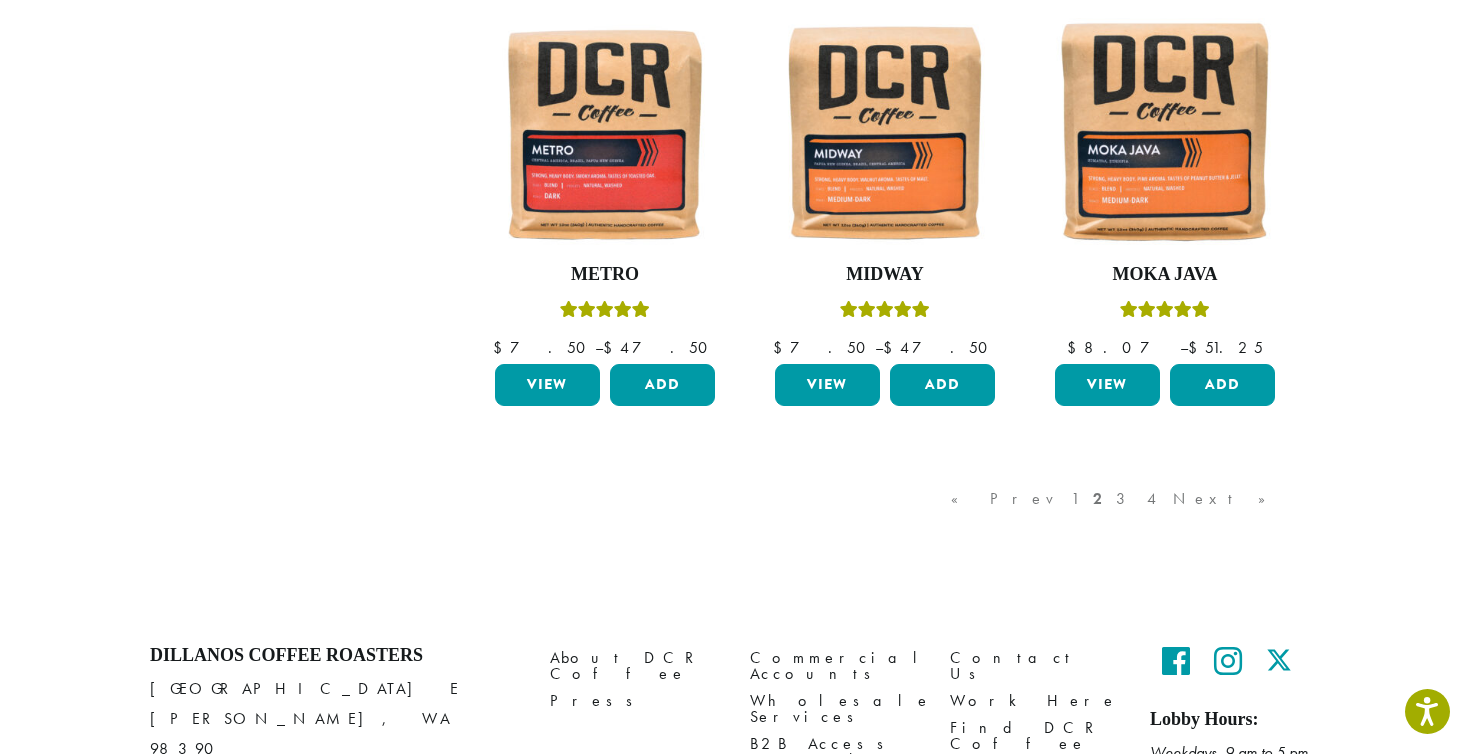 click on "« Prev 1 2 3 4 Next »" at bounding box center (1118, 519) 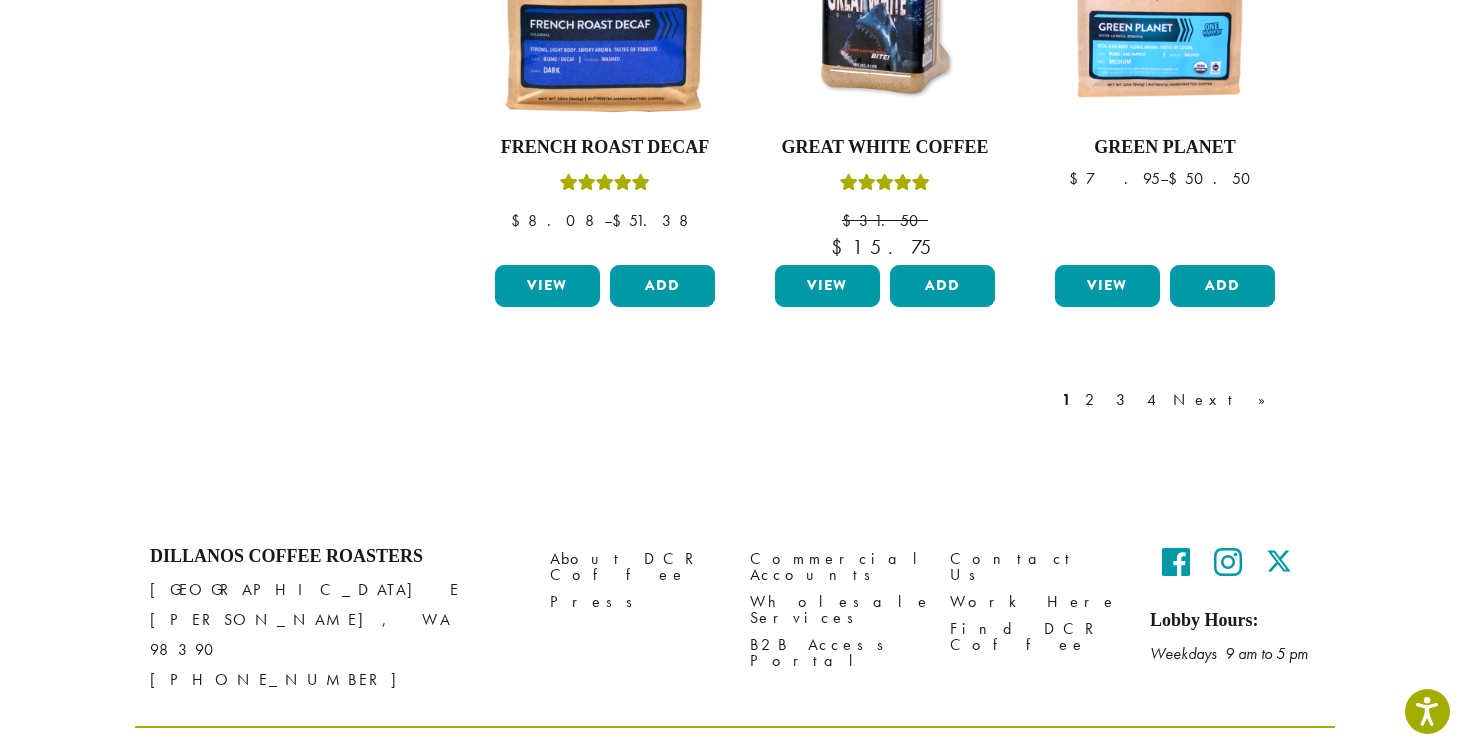 scroll, scrollTop: 1787, scrollLeft: 0, axis: vertical 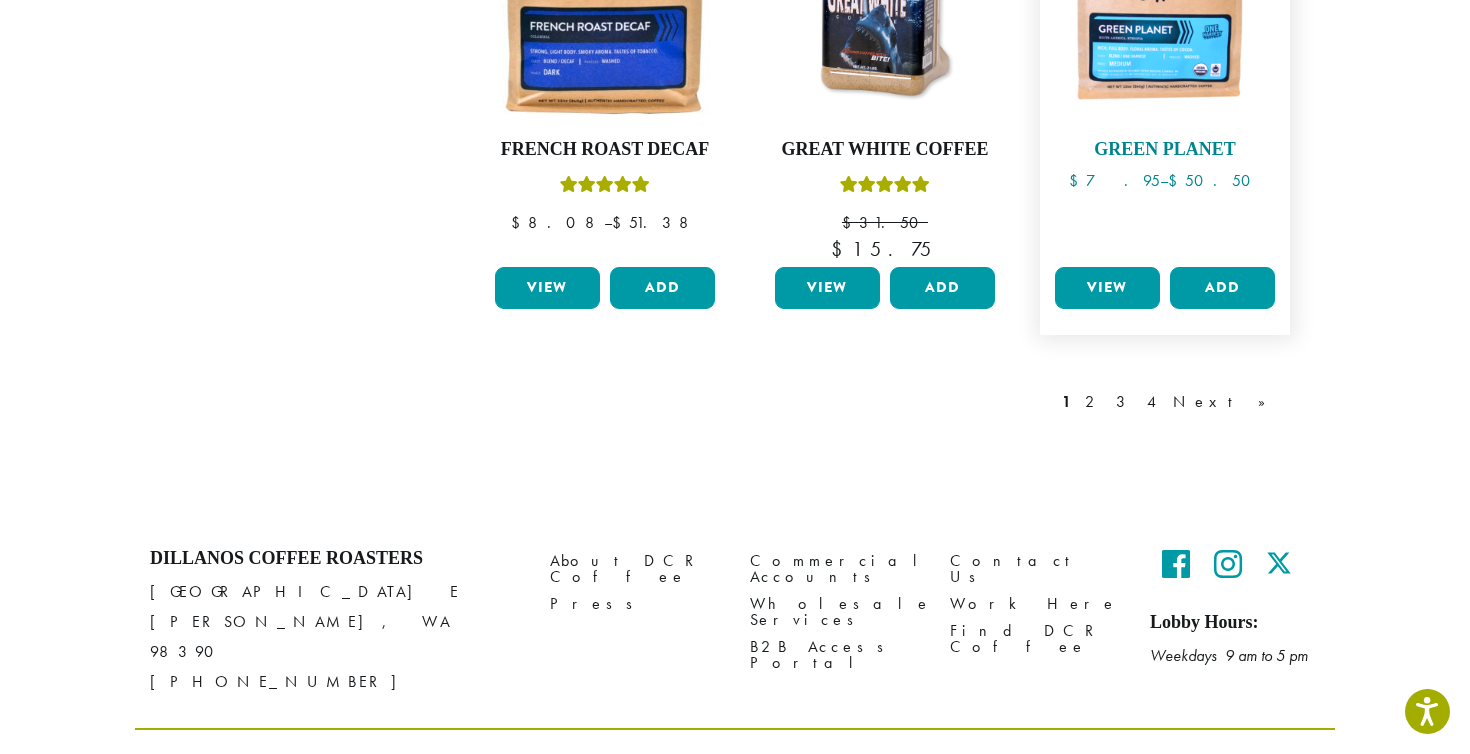 click at bounding box center [1165, 8] 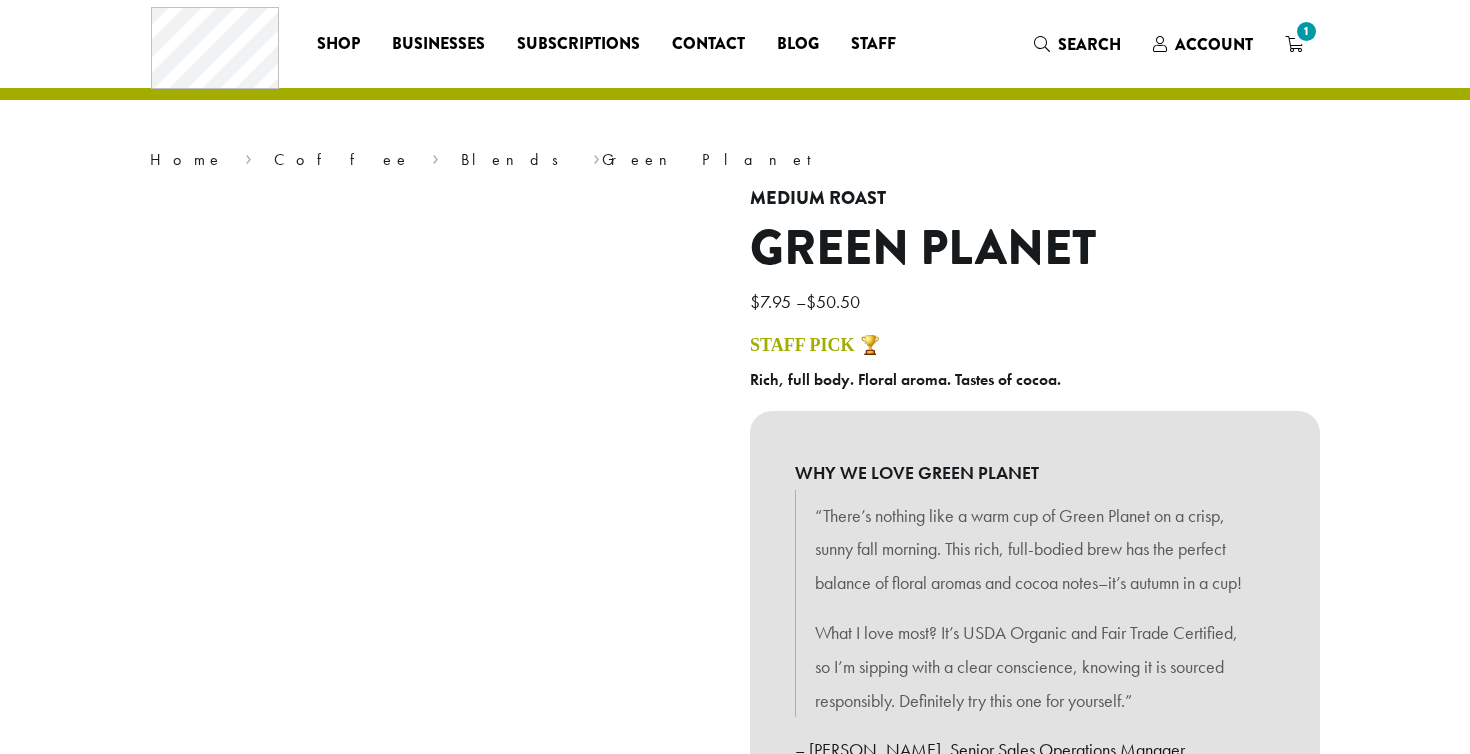 scroll, scrollTop: 0, scrollLeft: 0, axis: both 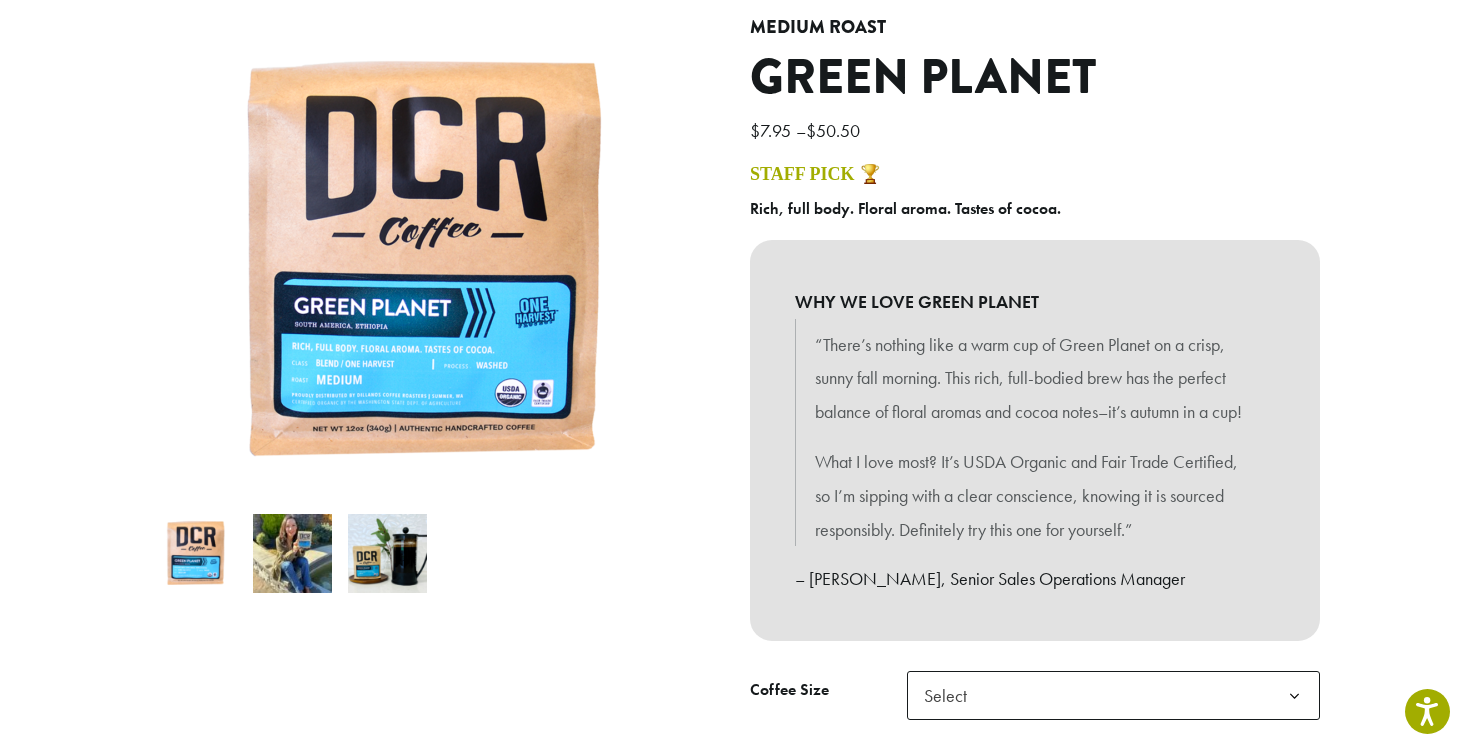 click at bounding box center [292, 553] 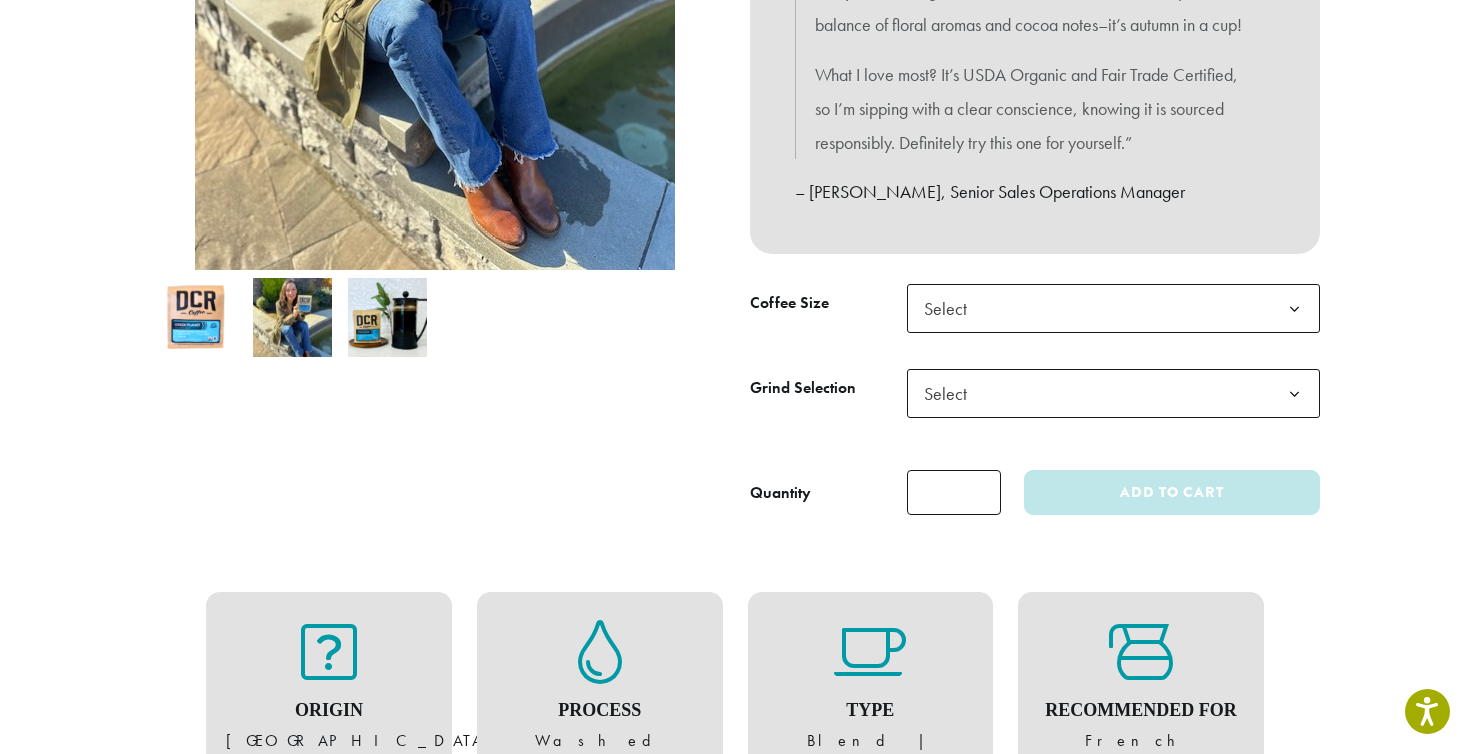 scroll, scrollTop: 557, scrollLeft: 0, axis: vertical 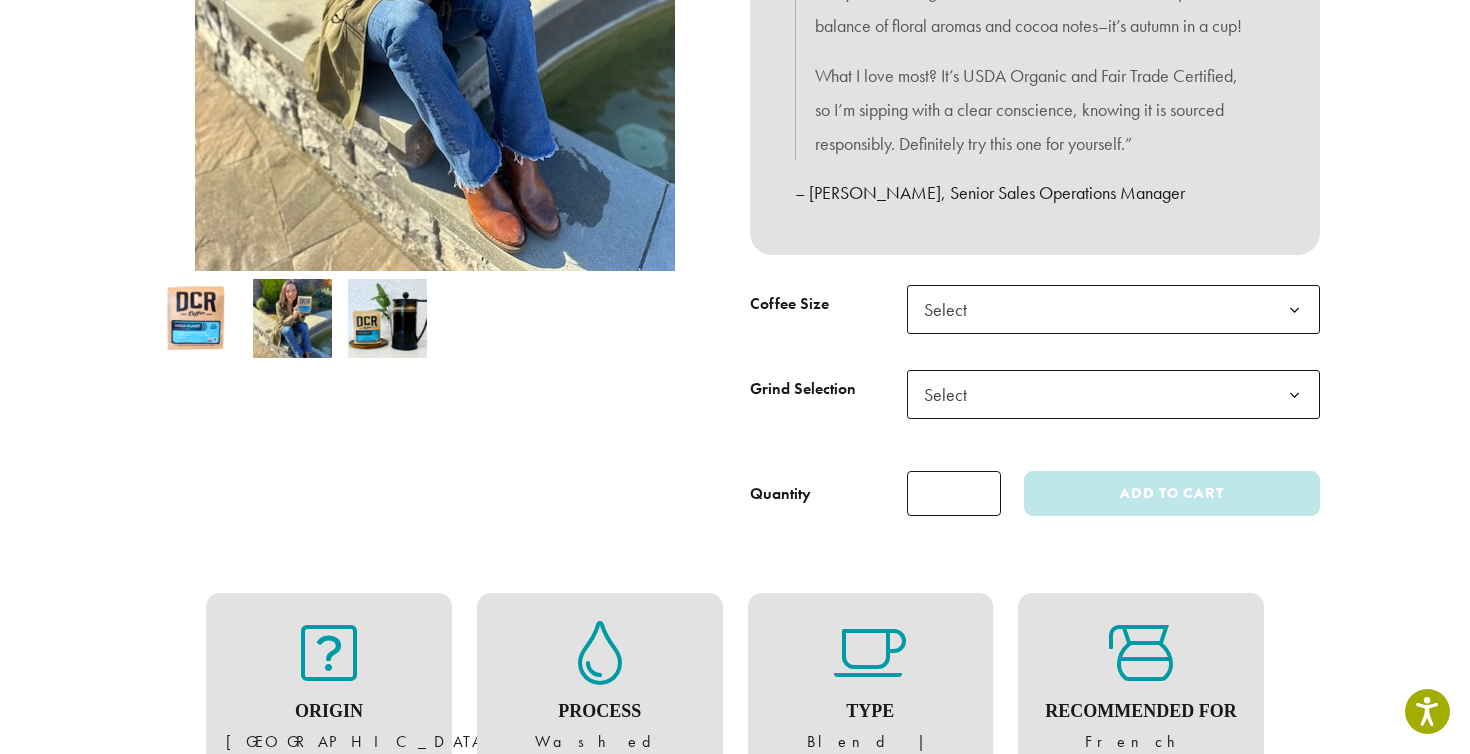 click on "Select" 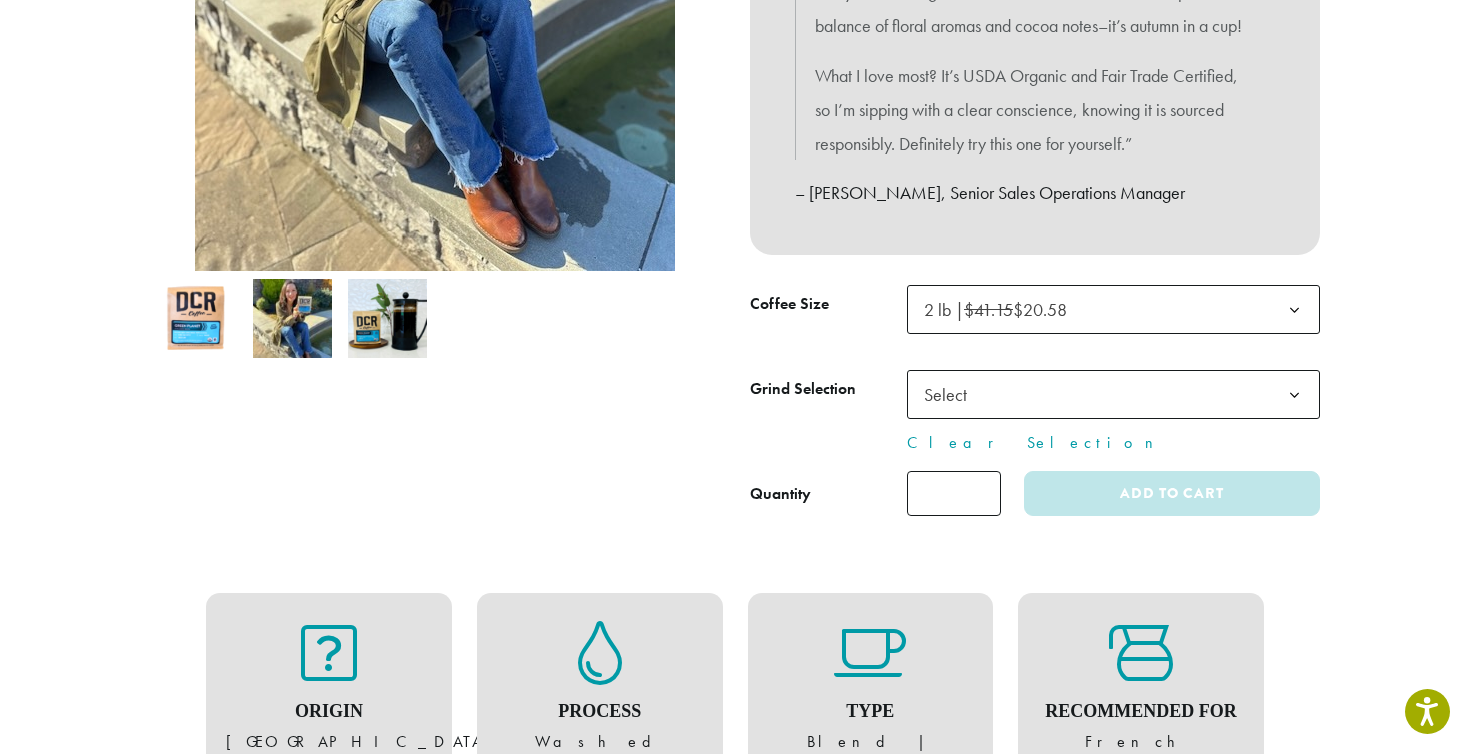 click on "Select" 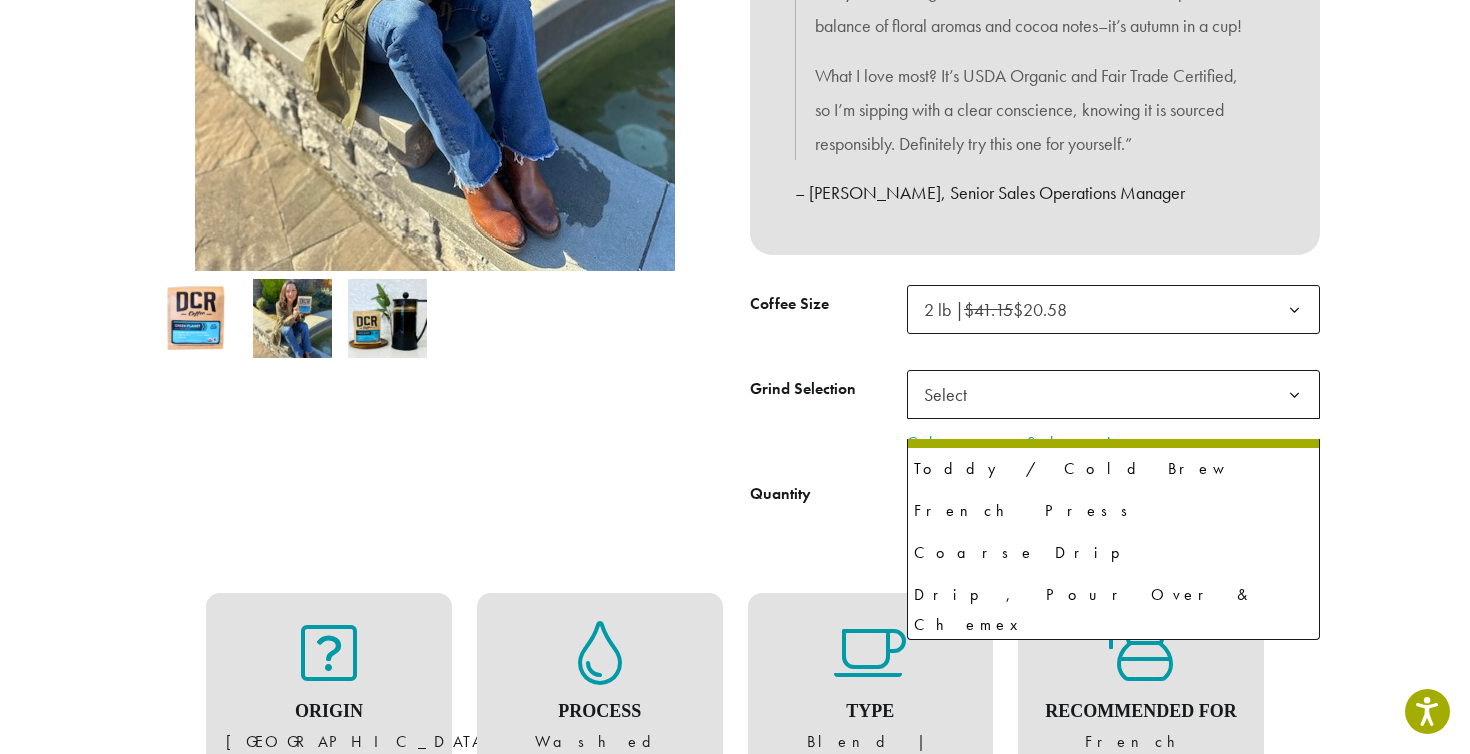 scroll, scrollTop: 90, scrollLeft: 0, axis: vertical 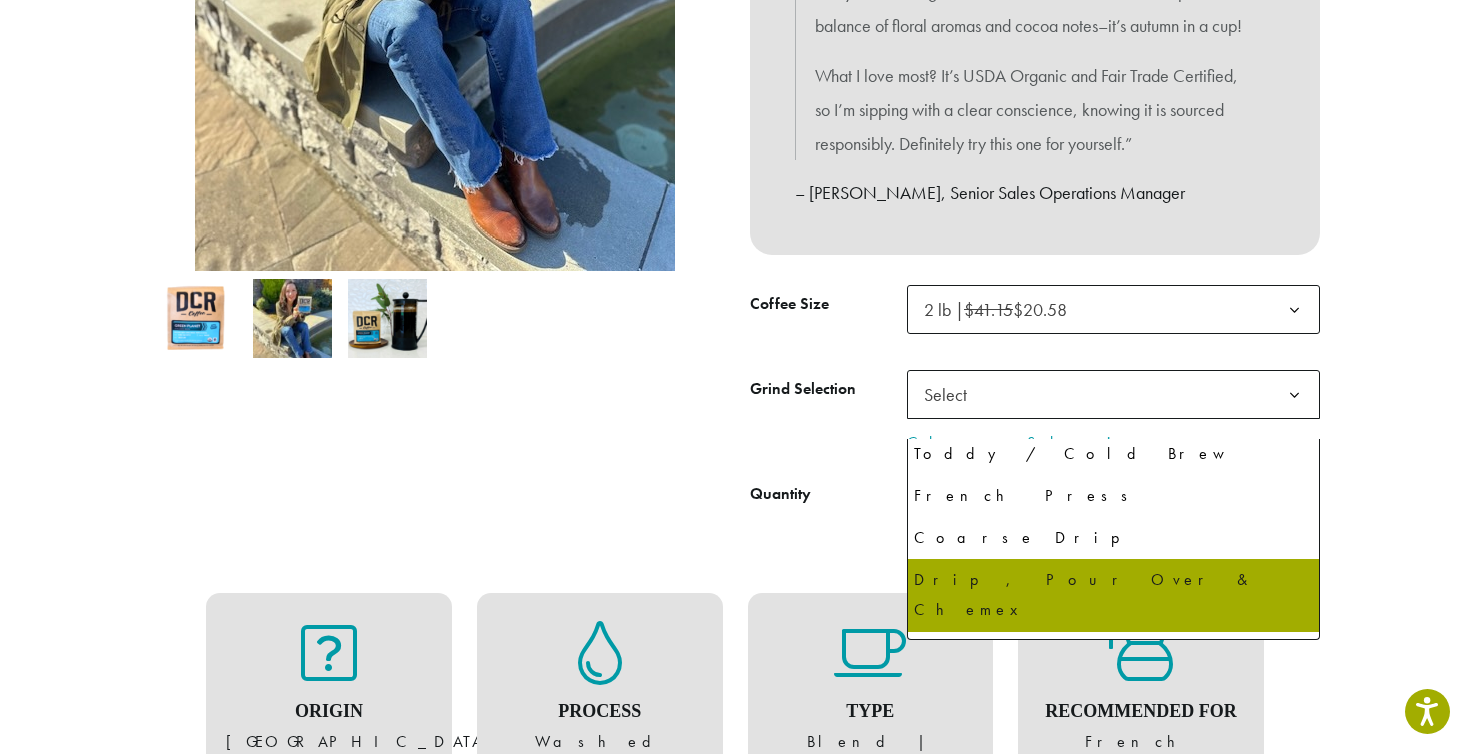 select on "**********" 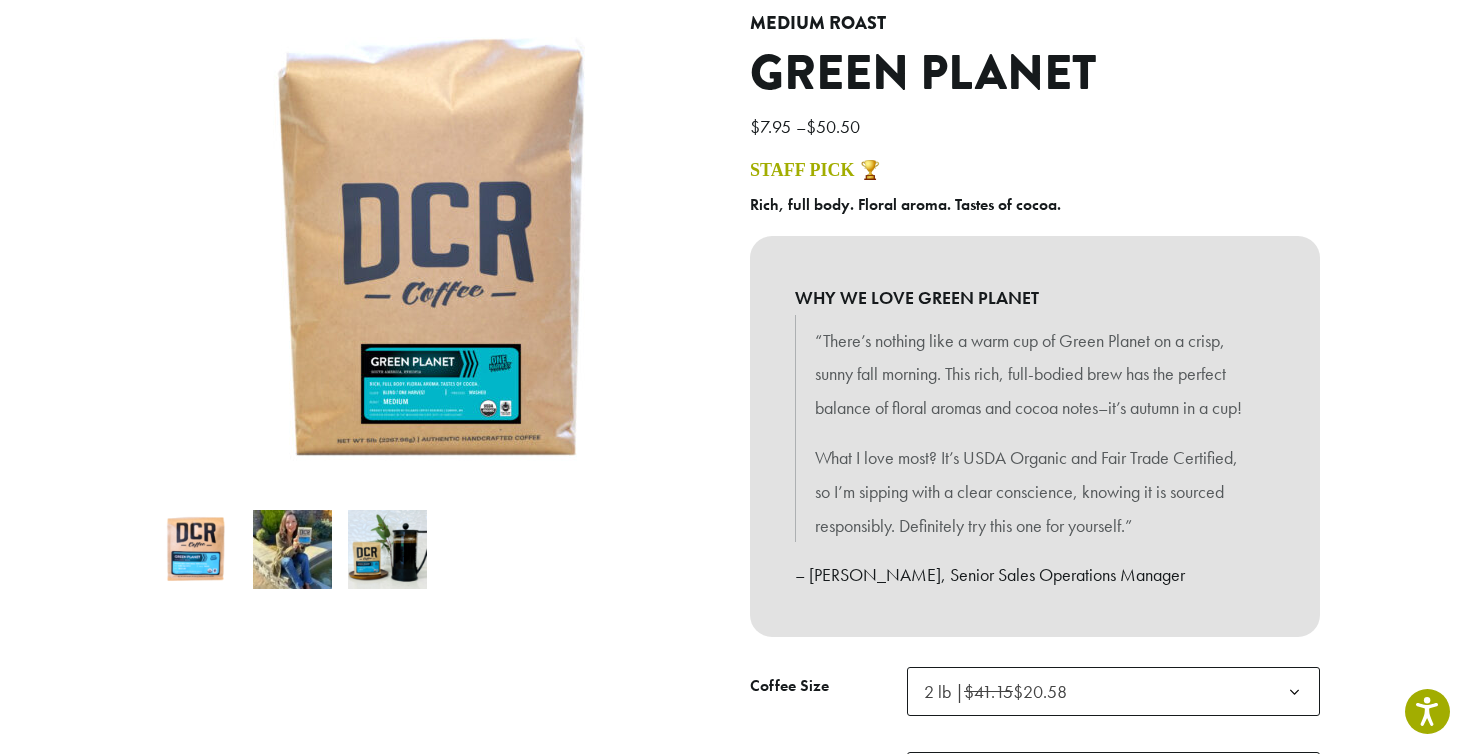 scroll, scrollTop: 163, scrollLeft: 0, axis: vertical 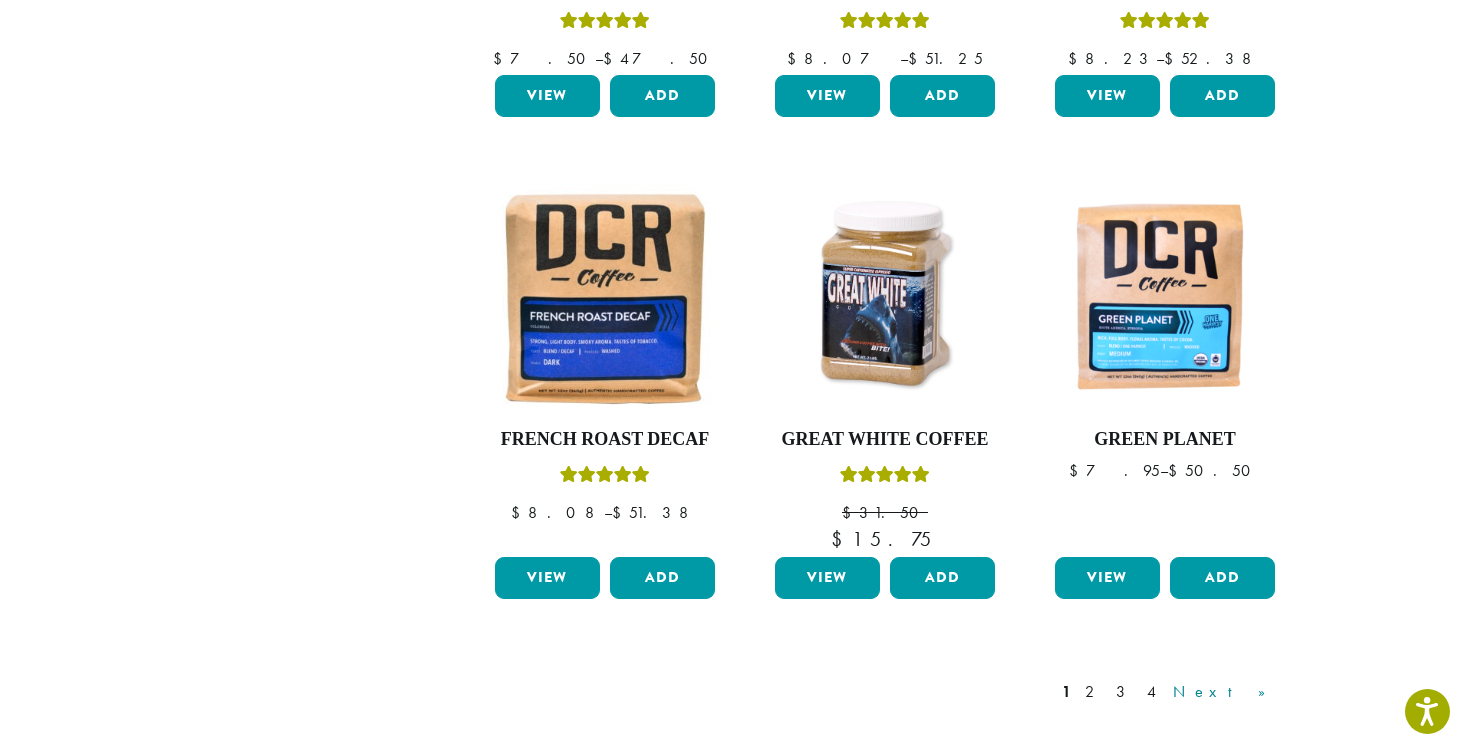 click on "Next »" at bounding box center (1226, 692) 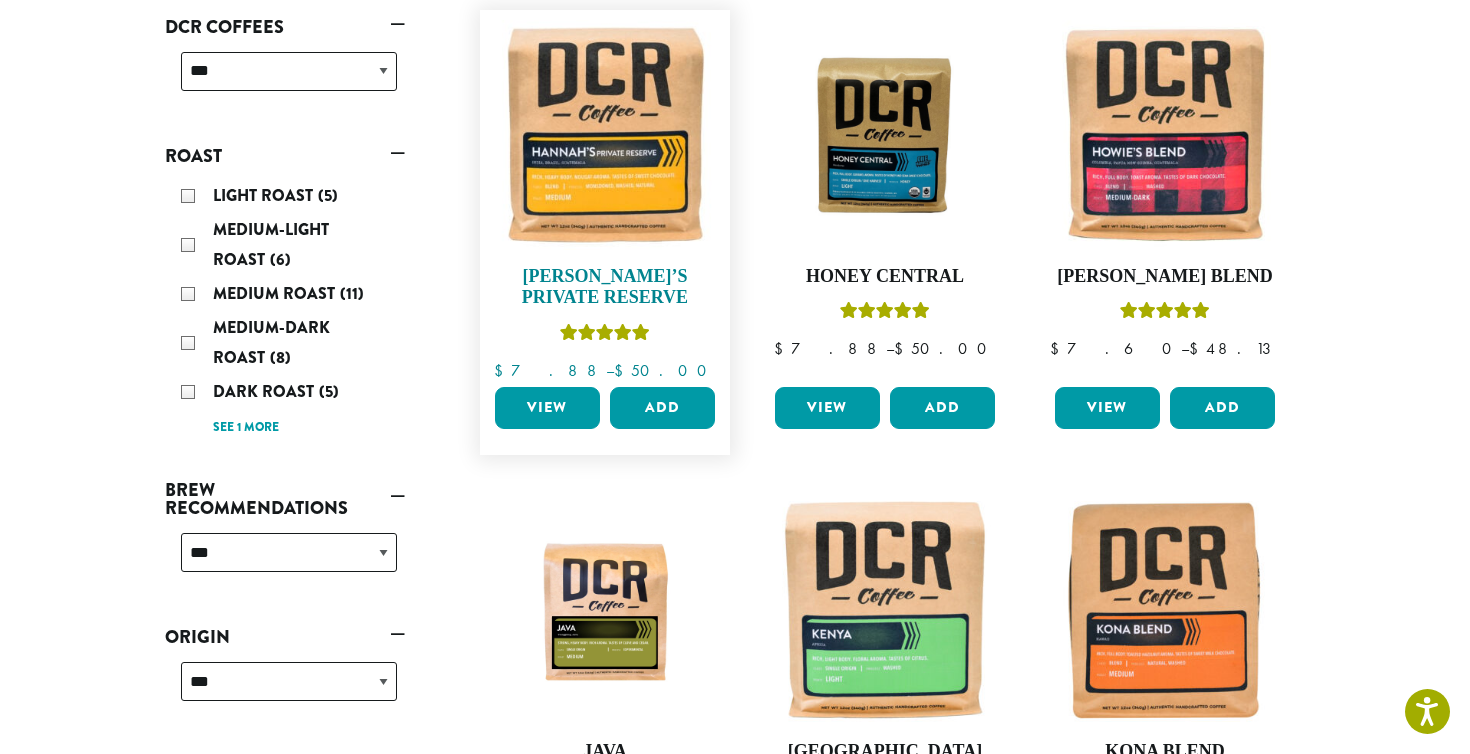 scroll, scrollTop: 300, scrollLeft: 0, axis: vertical 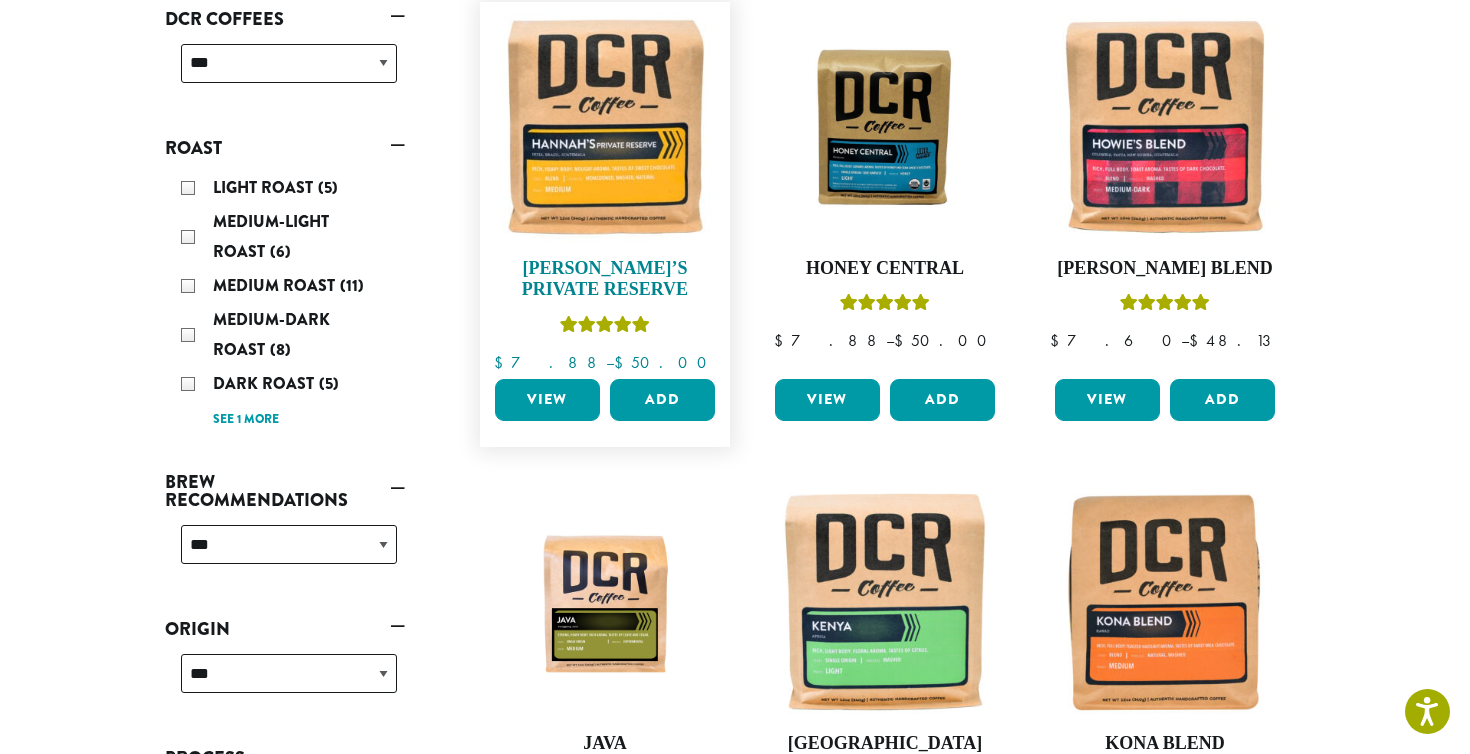 click at bounding box center [605, 127] 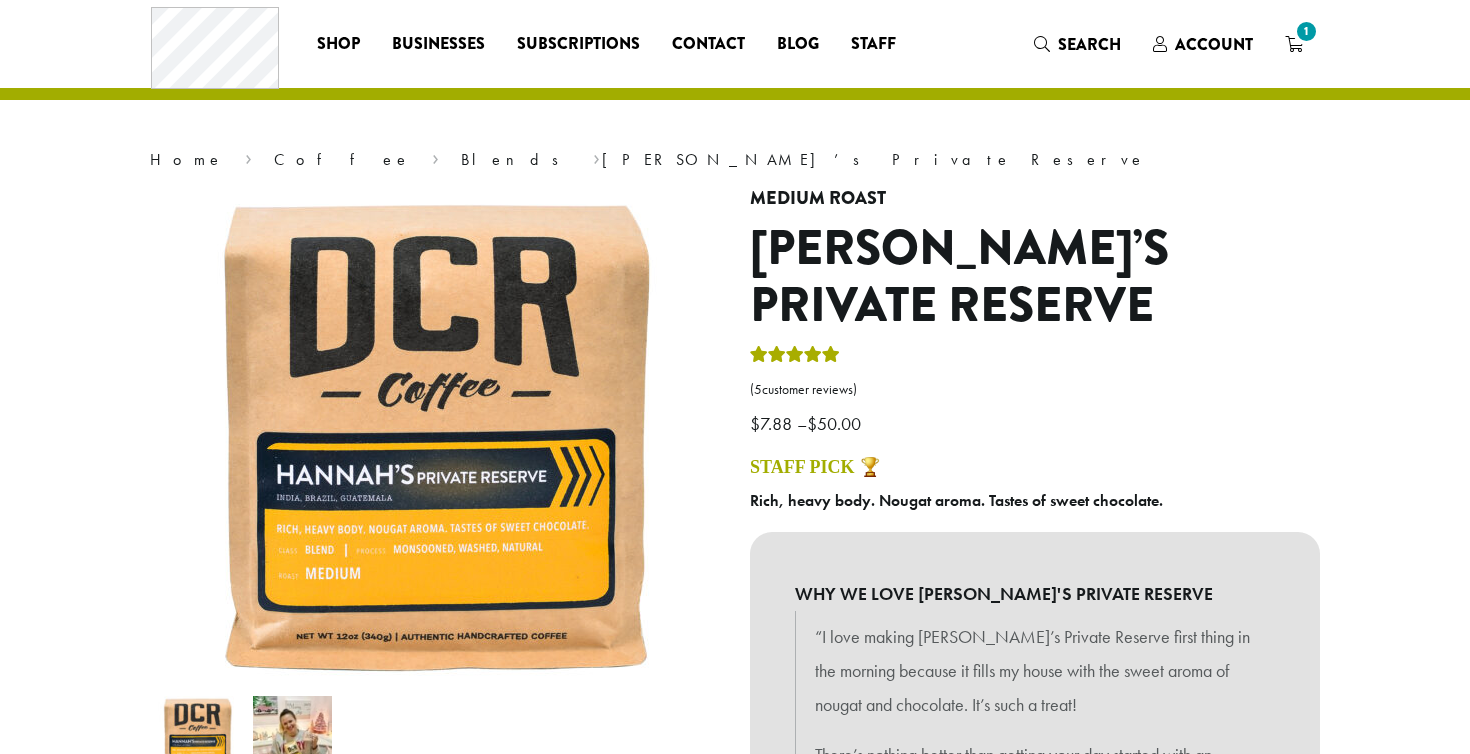 scroll, scrollTop: 0, scrollLeft: 0, axis: both 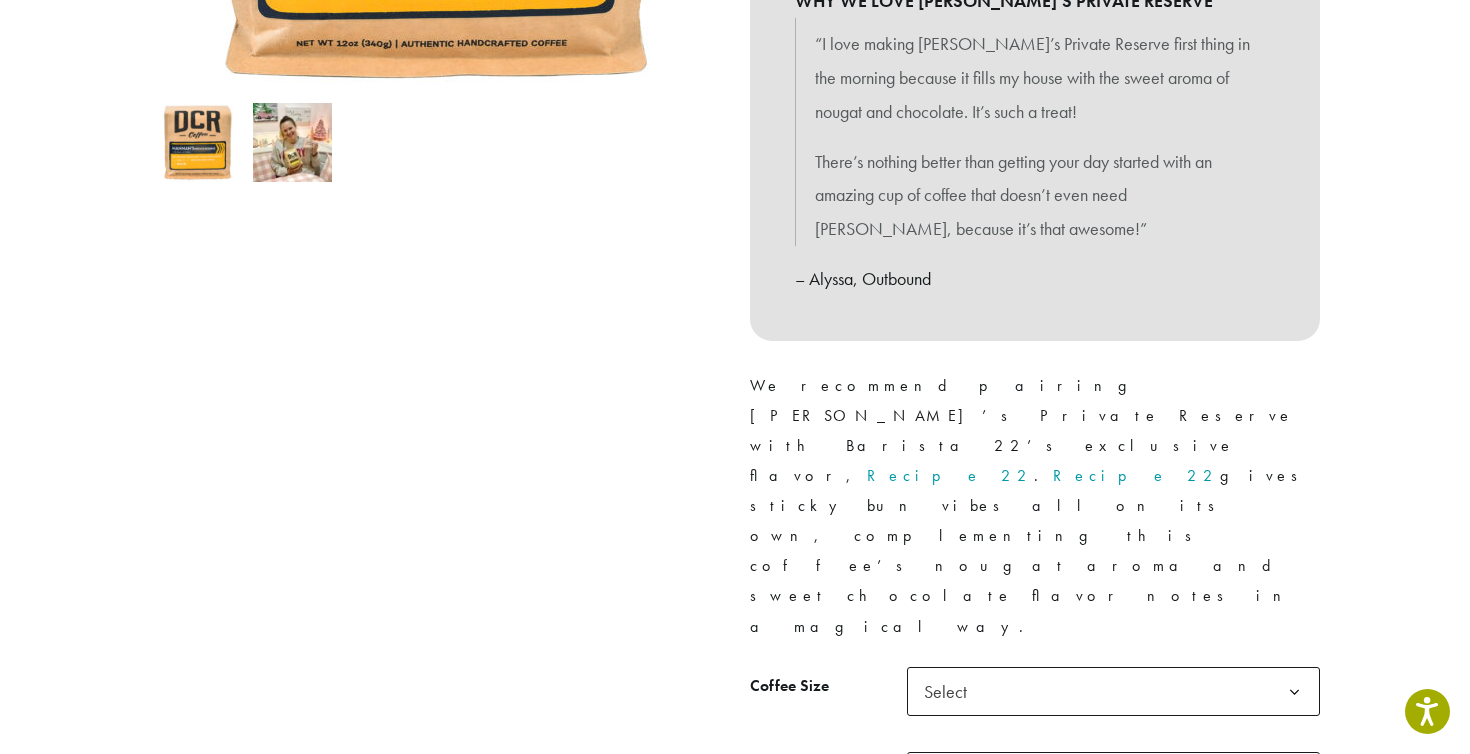 click on "Select" 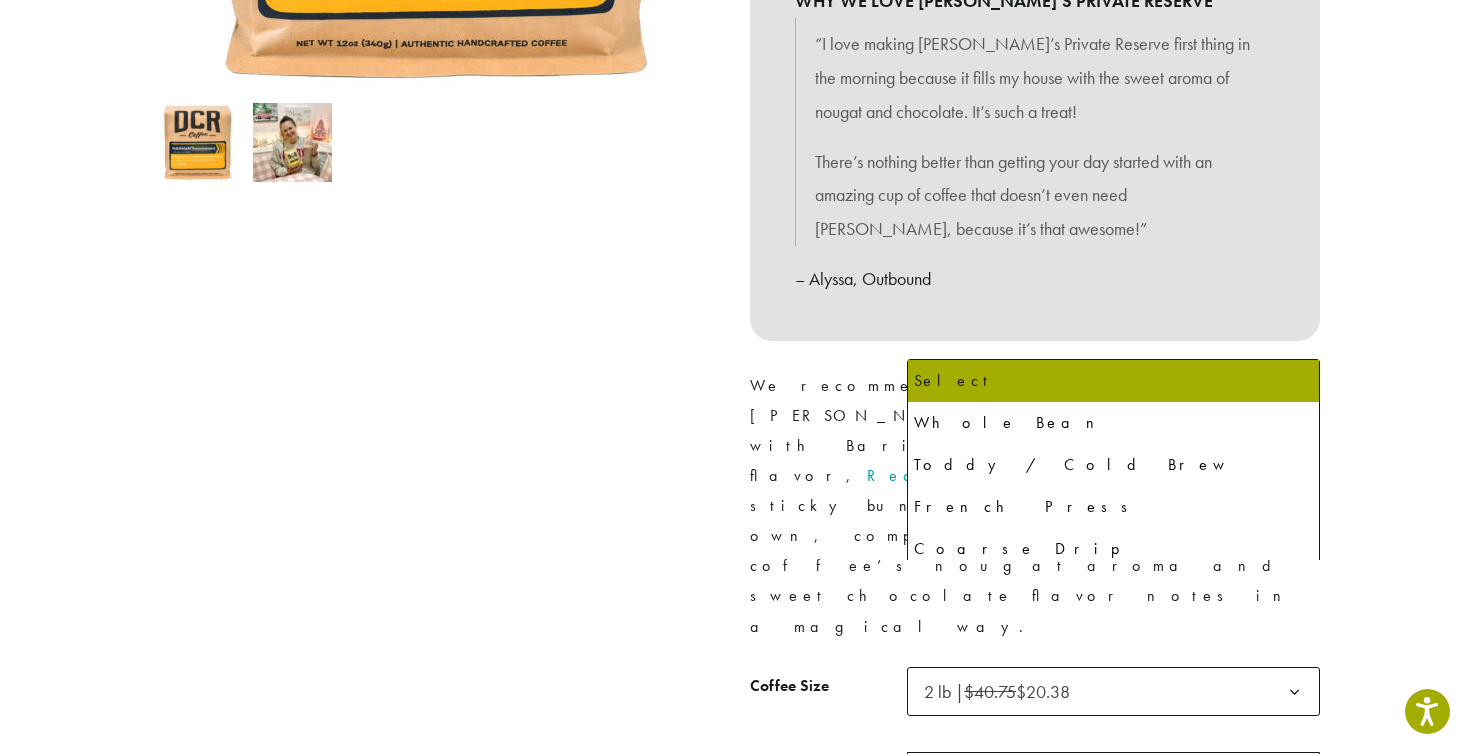 click on "Select" 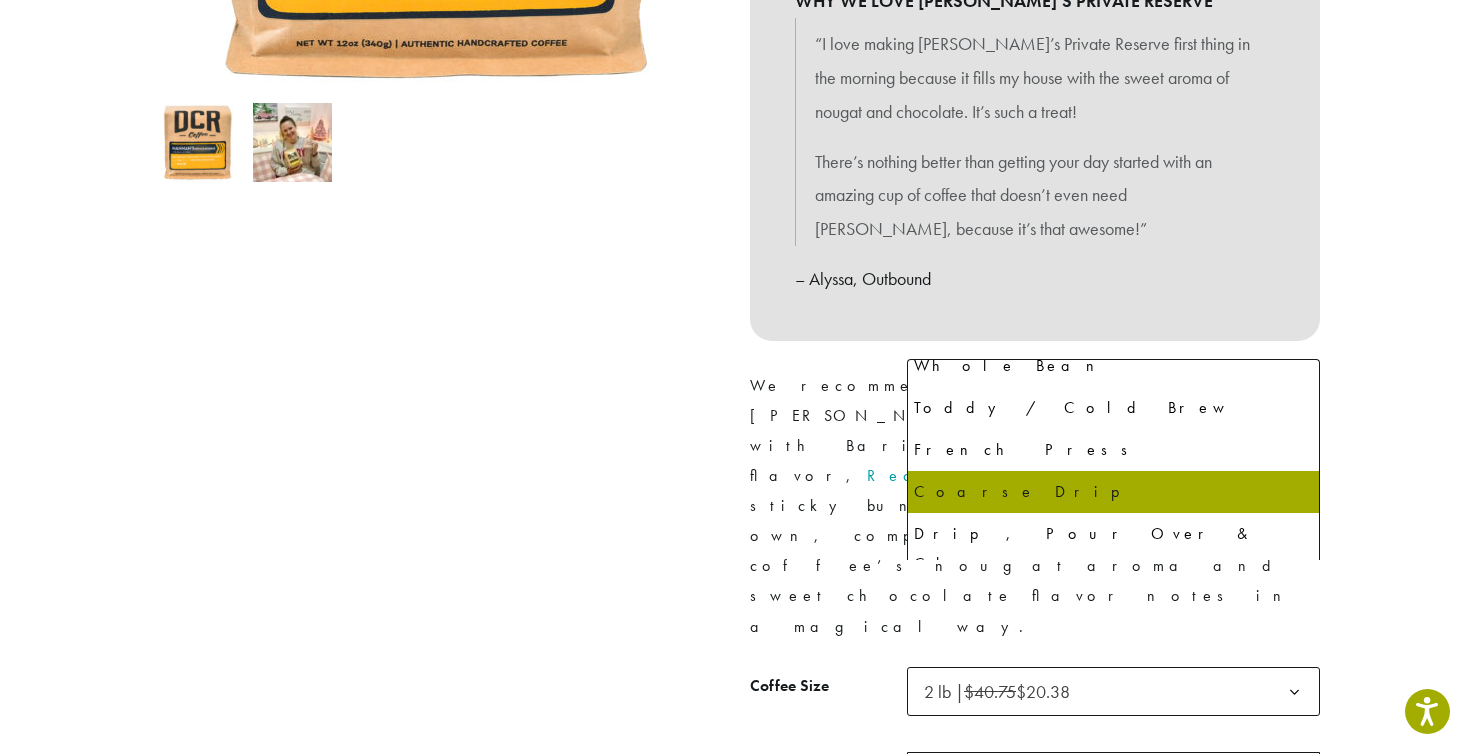 scroll, scrollTop: 64, scrollLeft: 0, axis: vertical 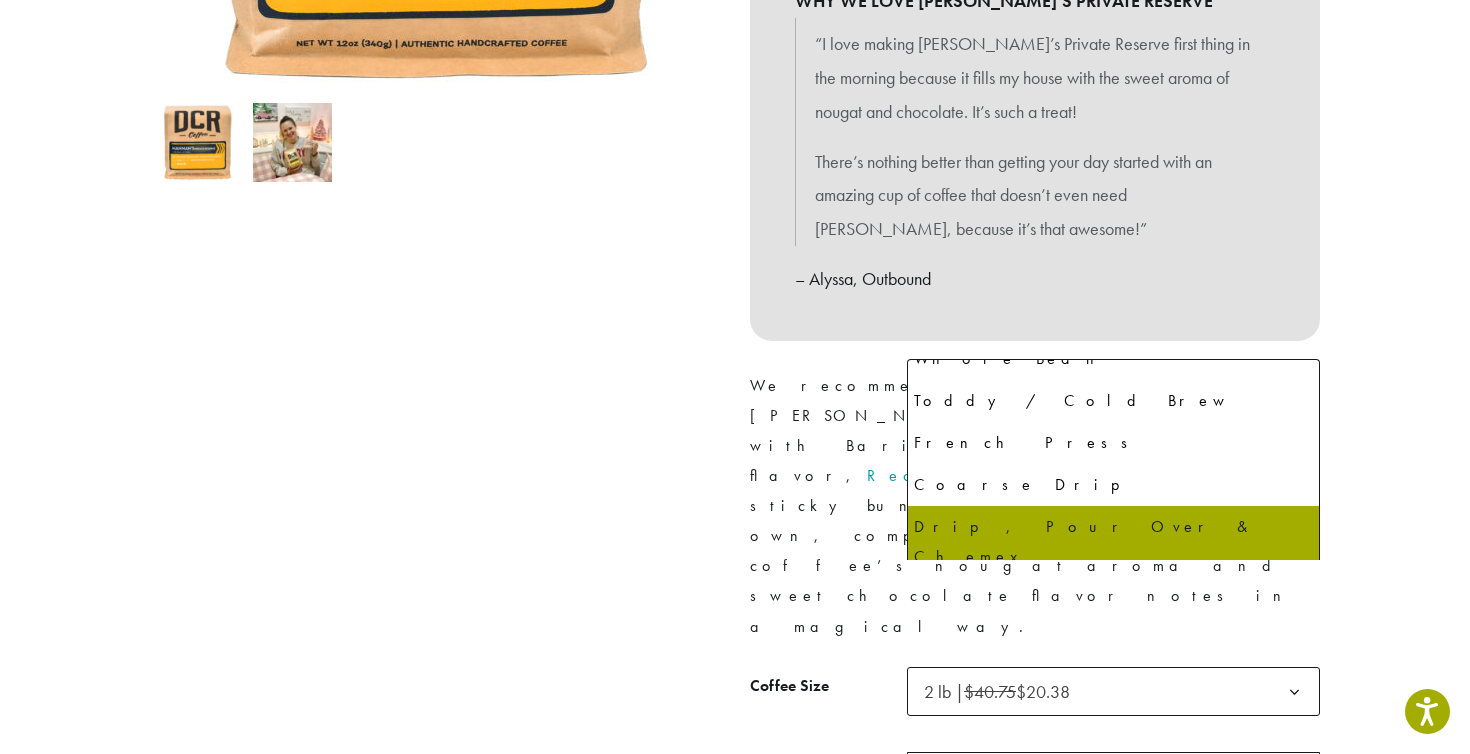 select on "**********" 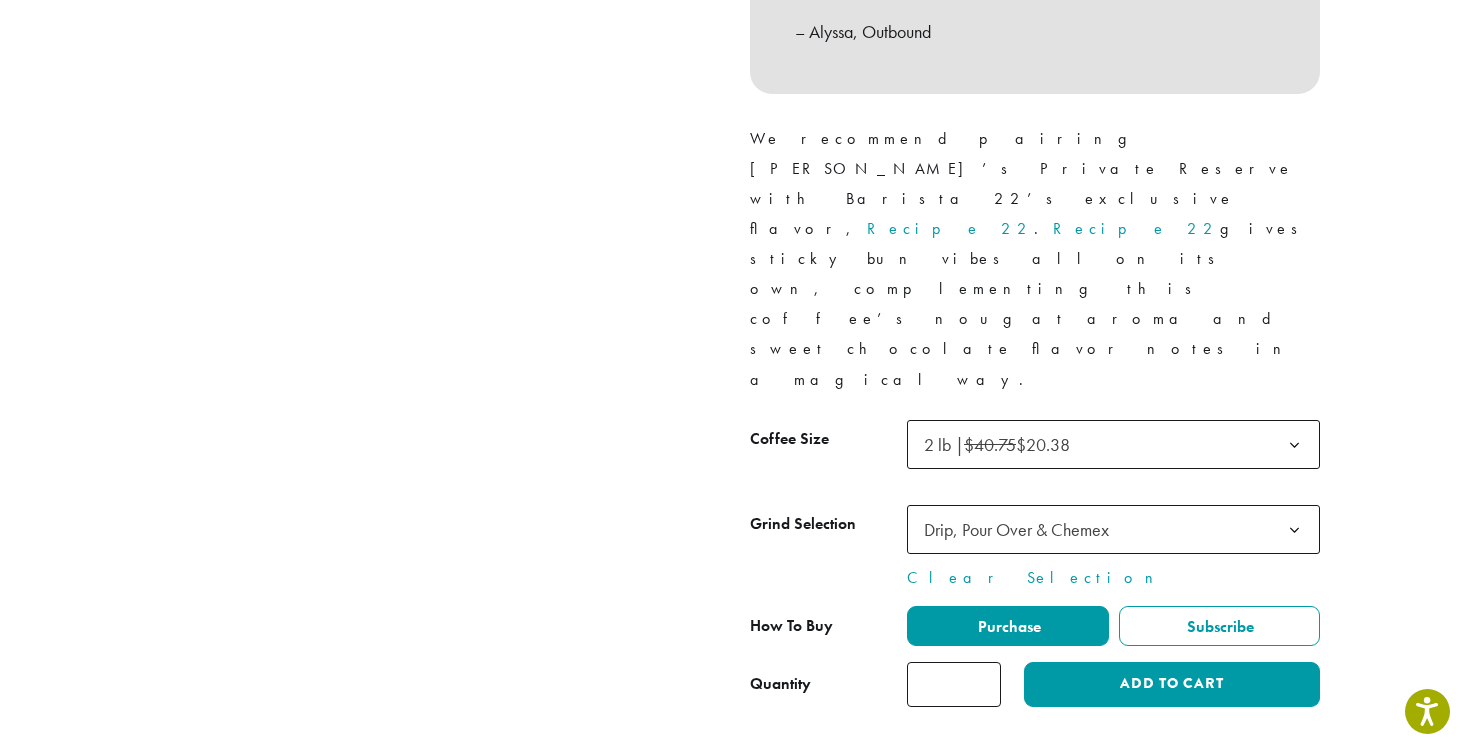 scroll, scrollTop: 878, scrollLeft: 0, axis: vertical 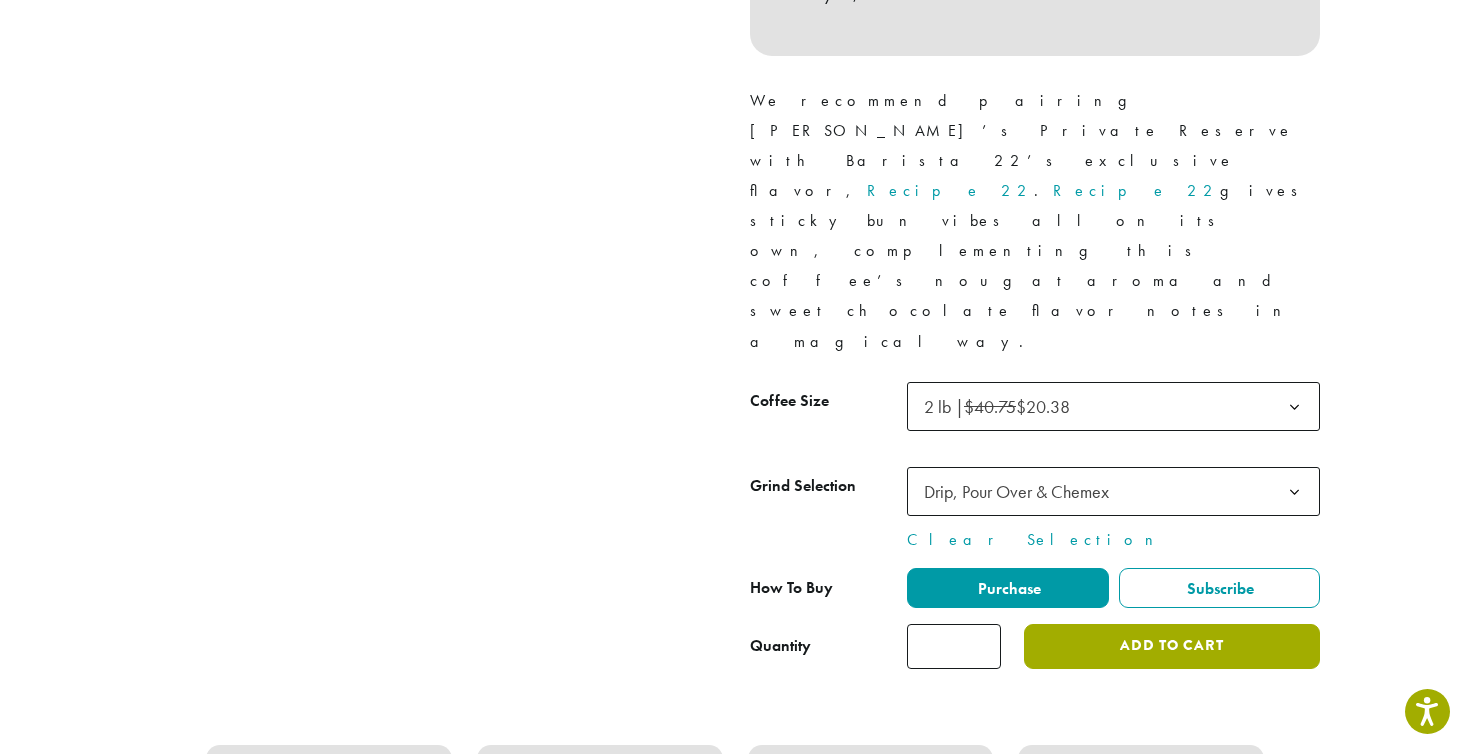 click on "Add to cart" 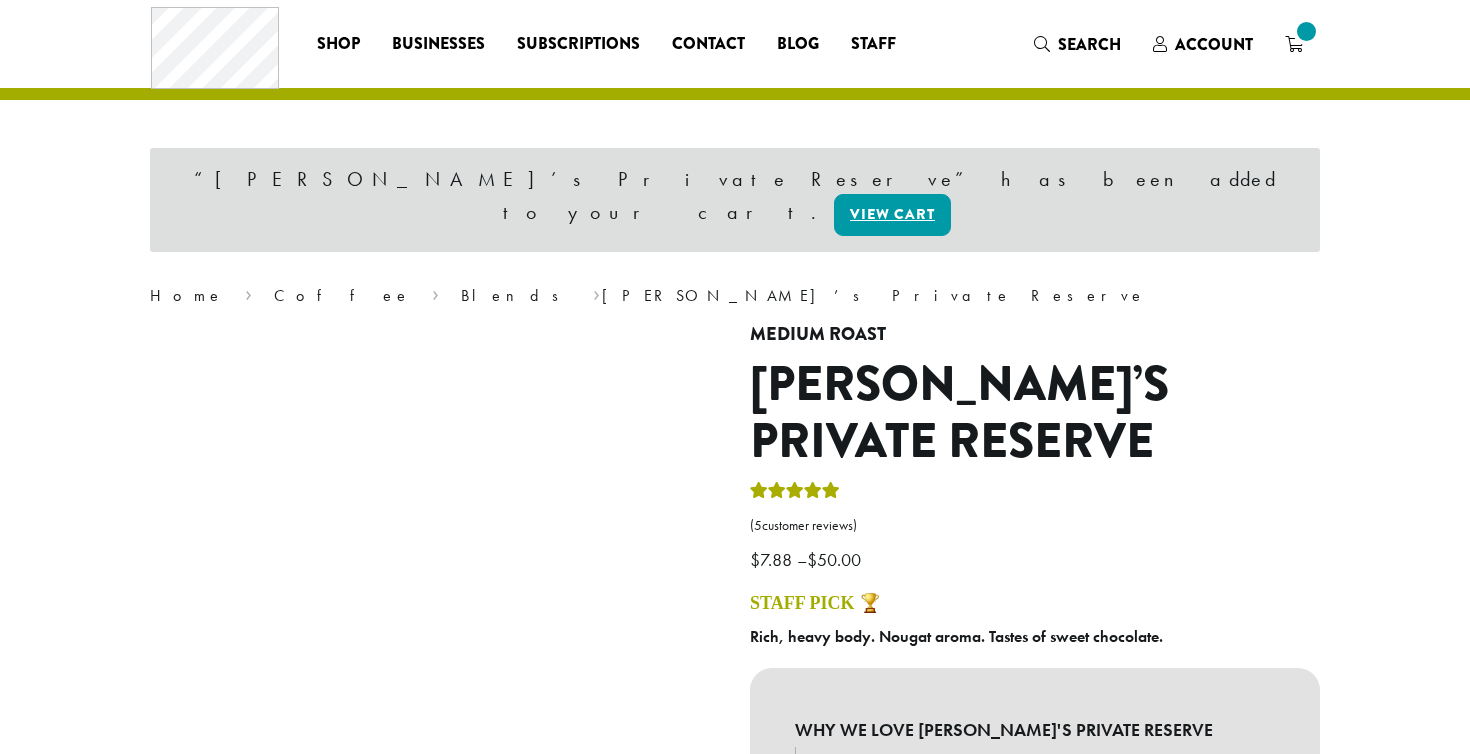 scroll, scrollTop: 0, scrollLeft: 0, axis: both 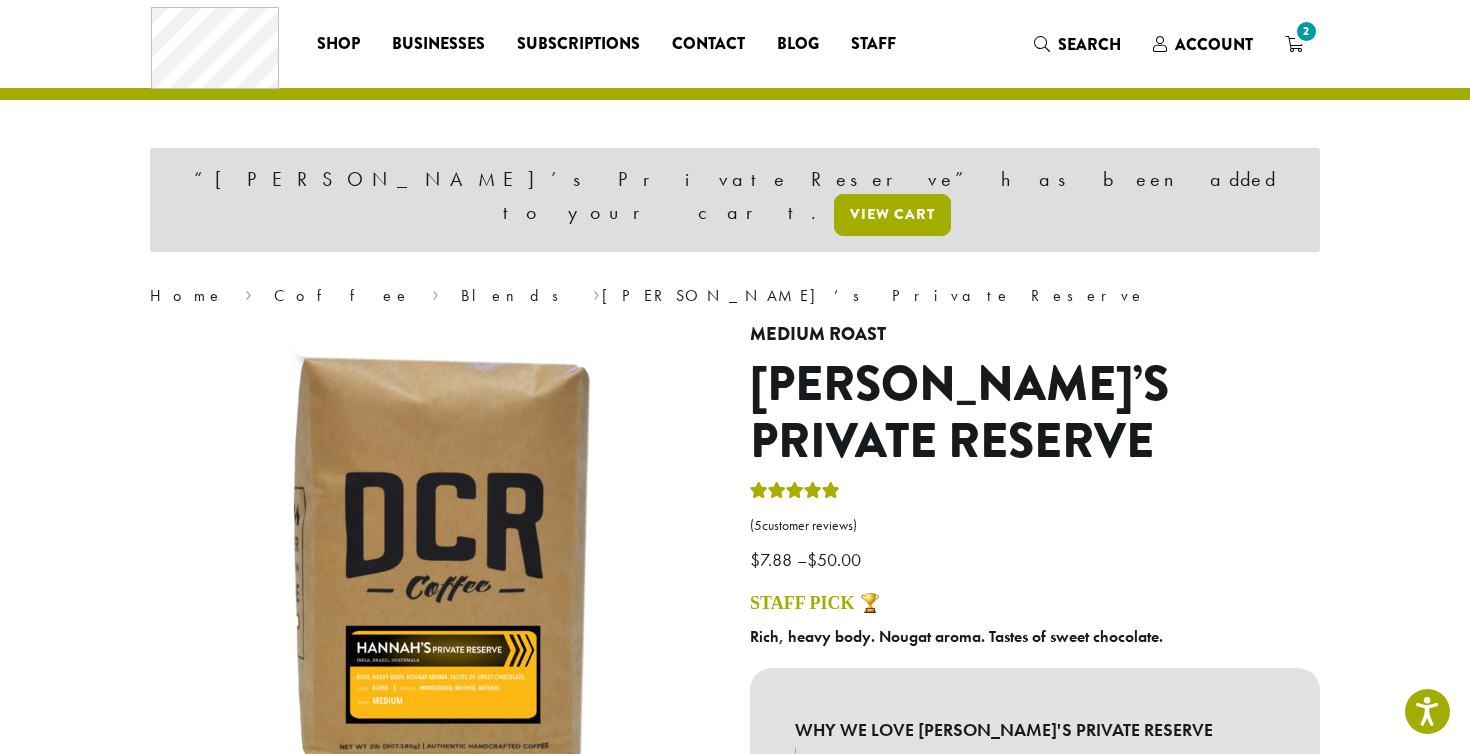 click on "View cart" at bounding box center (892, 215) 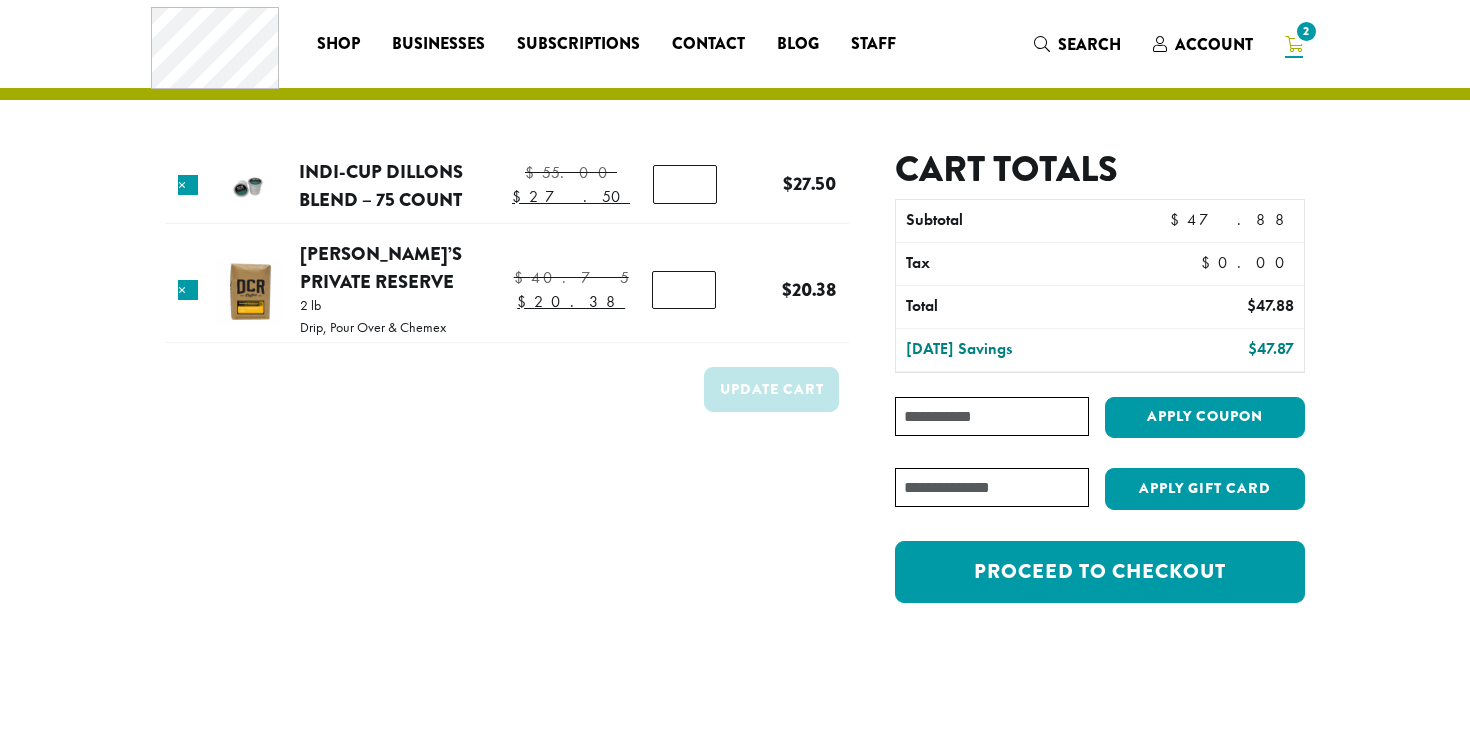 scroll, scrollTop: 0, scrollLeft: 0, axis: both 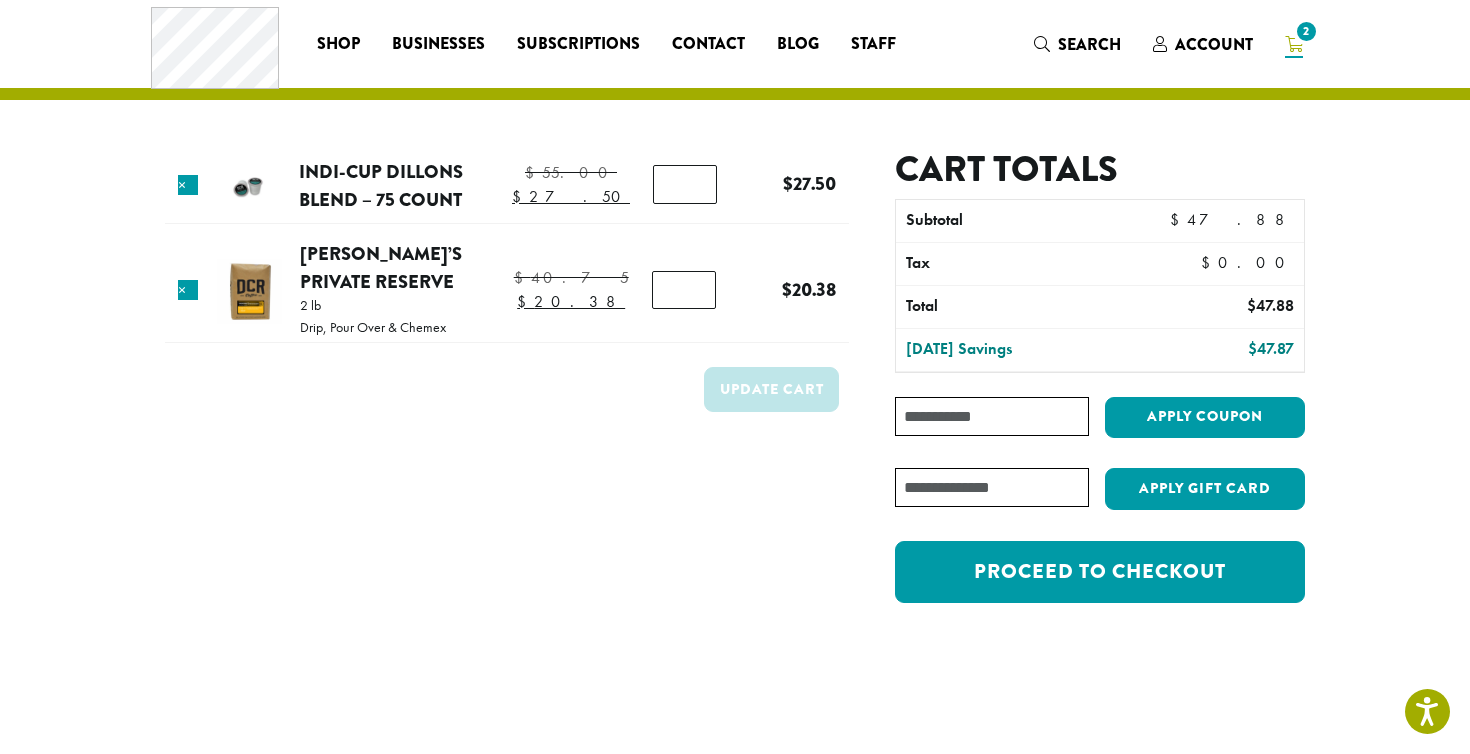 click on "Coupon:" at bounding box center (992, 416) 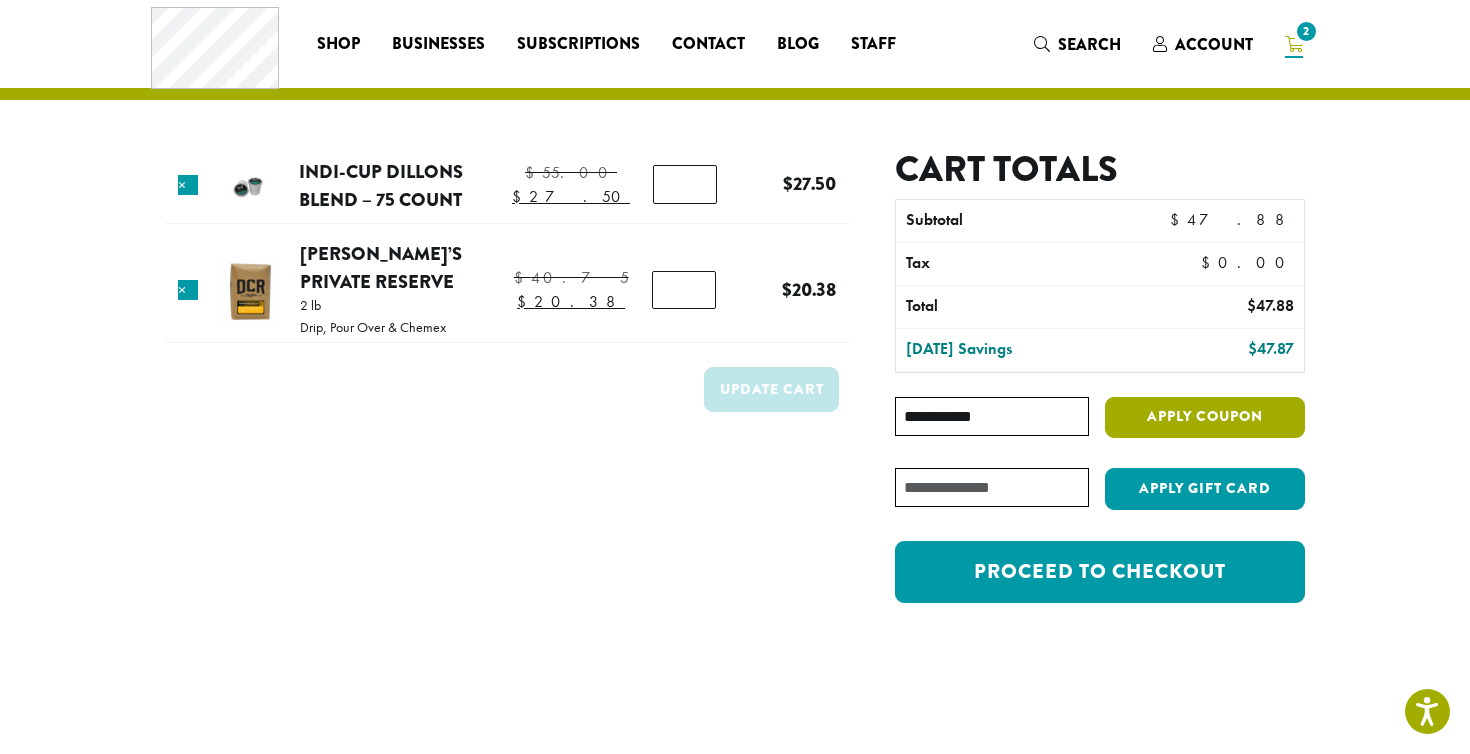 type on "**********" 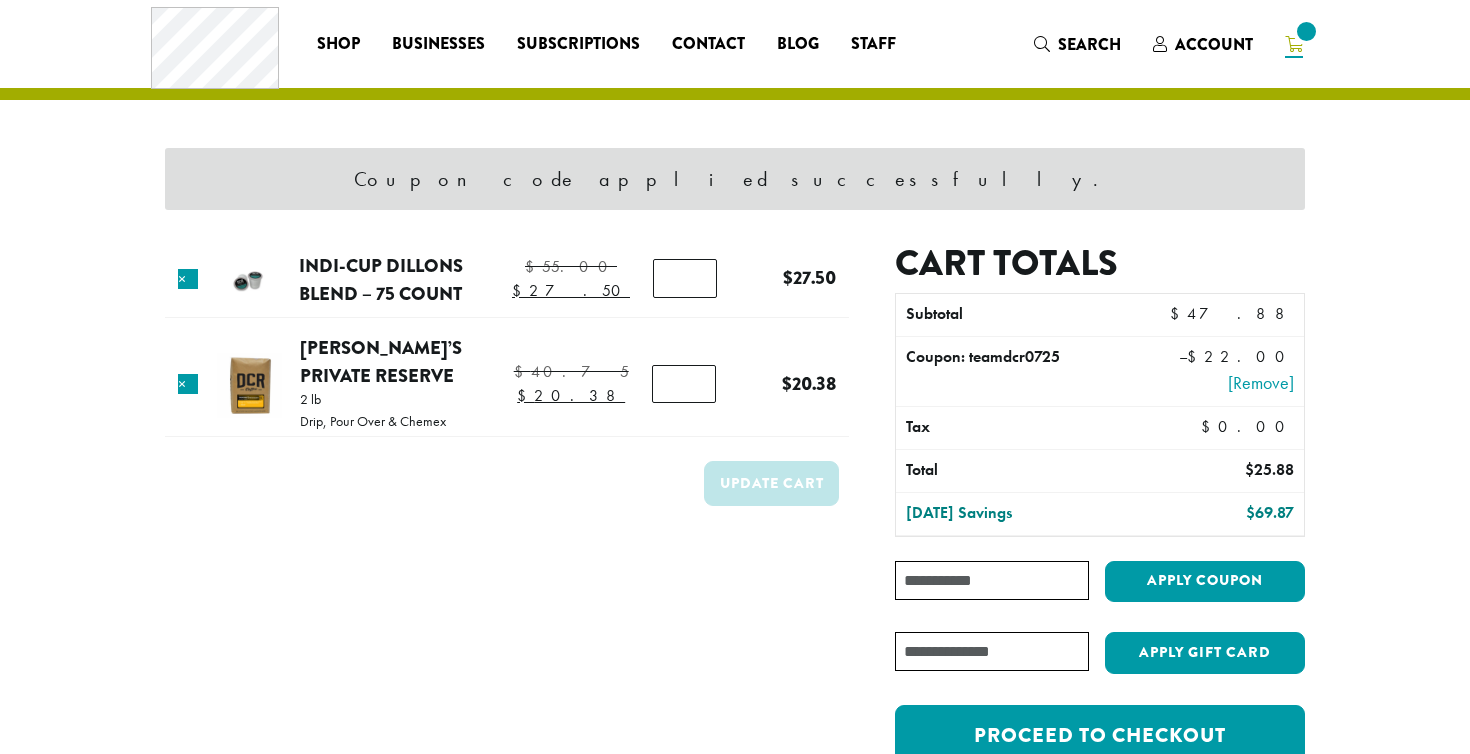 scroll, scrollTop: 0, scrollLeft: 0, axis: both 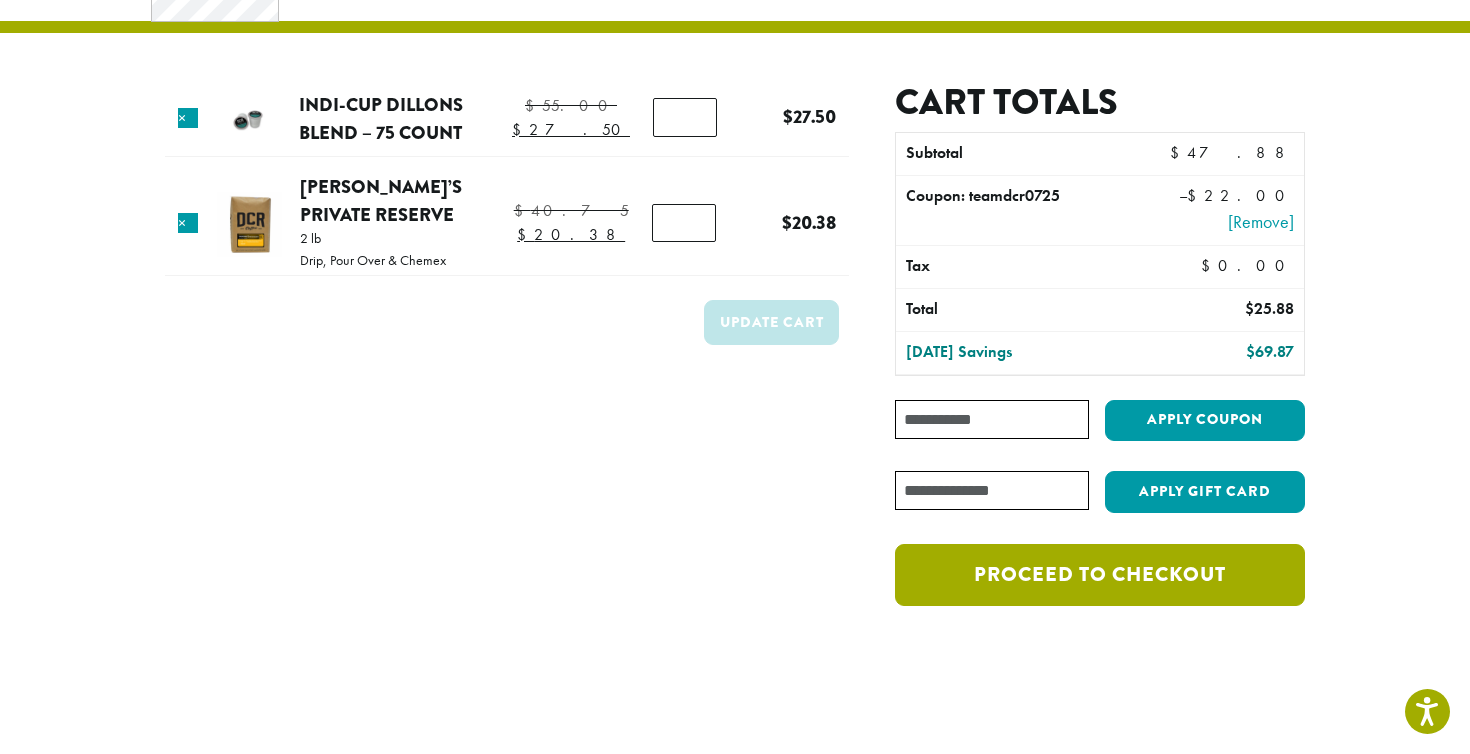click on "Proceed to checkout" at bounding box center [1100, 575] 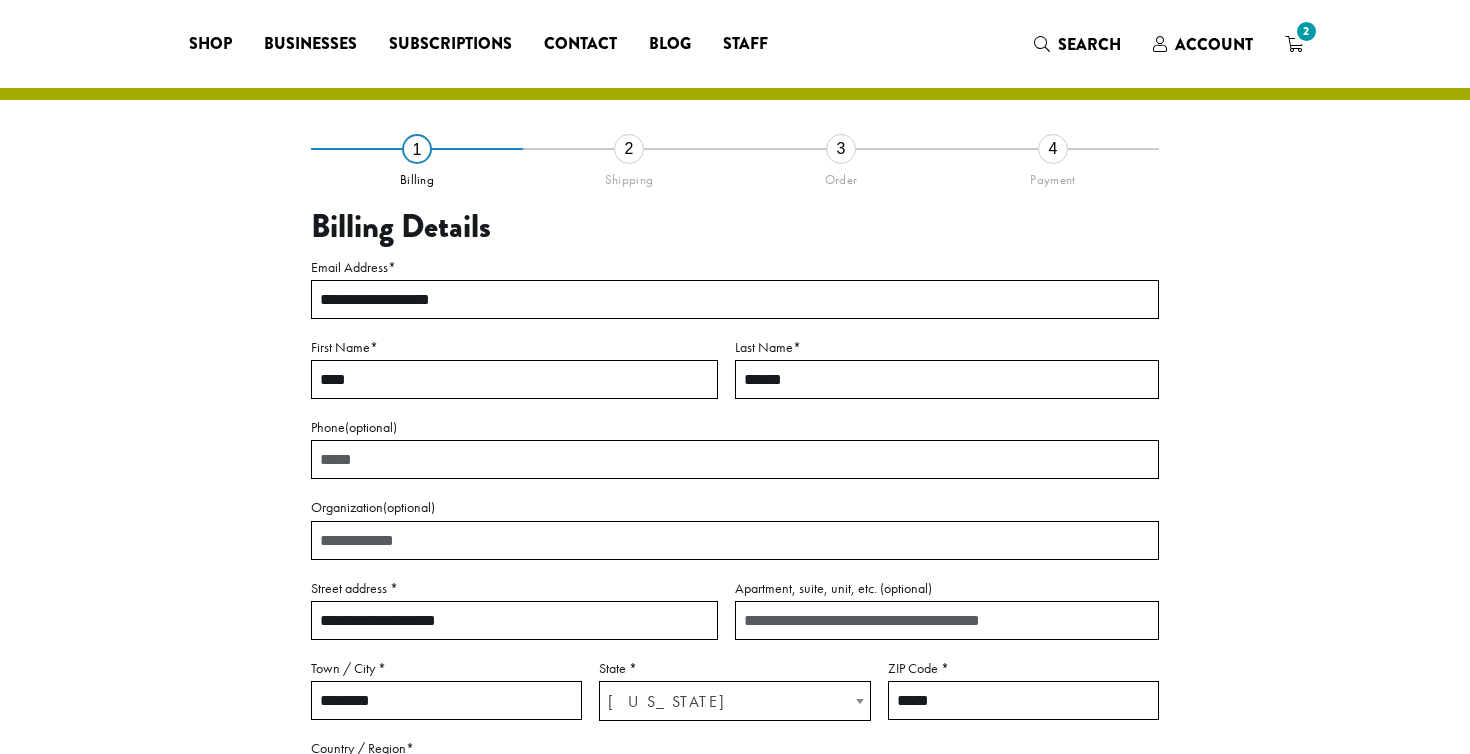 select on "**" 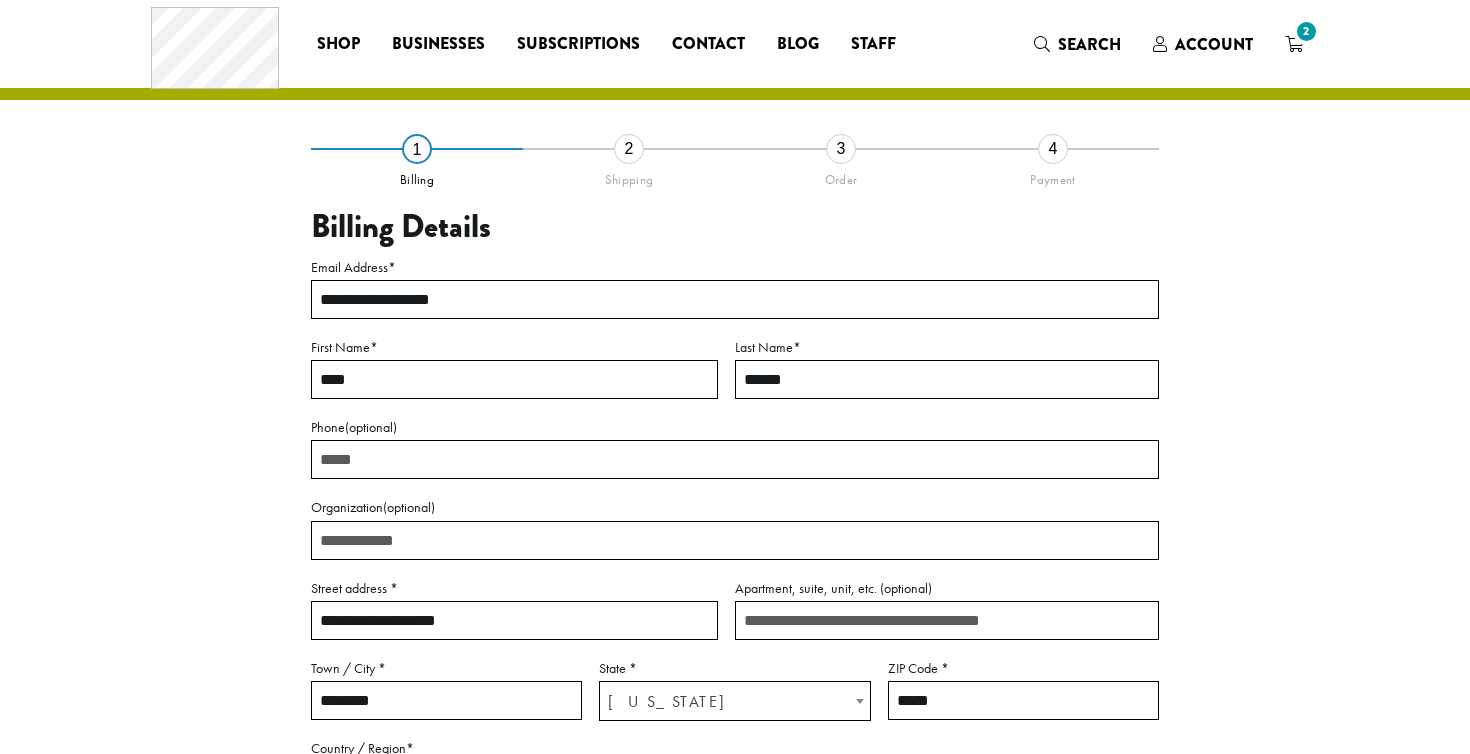 scroll, scrollTop: 0, scrollLeft: 0, axis: both 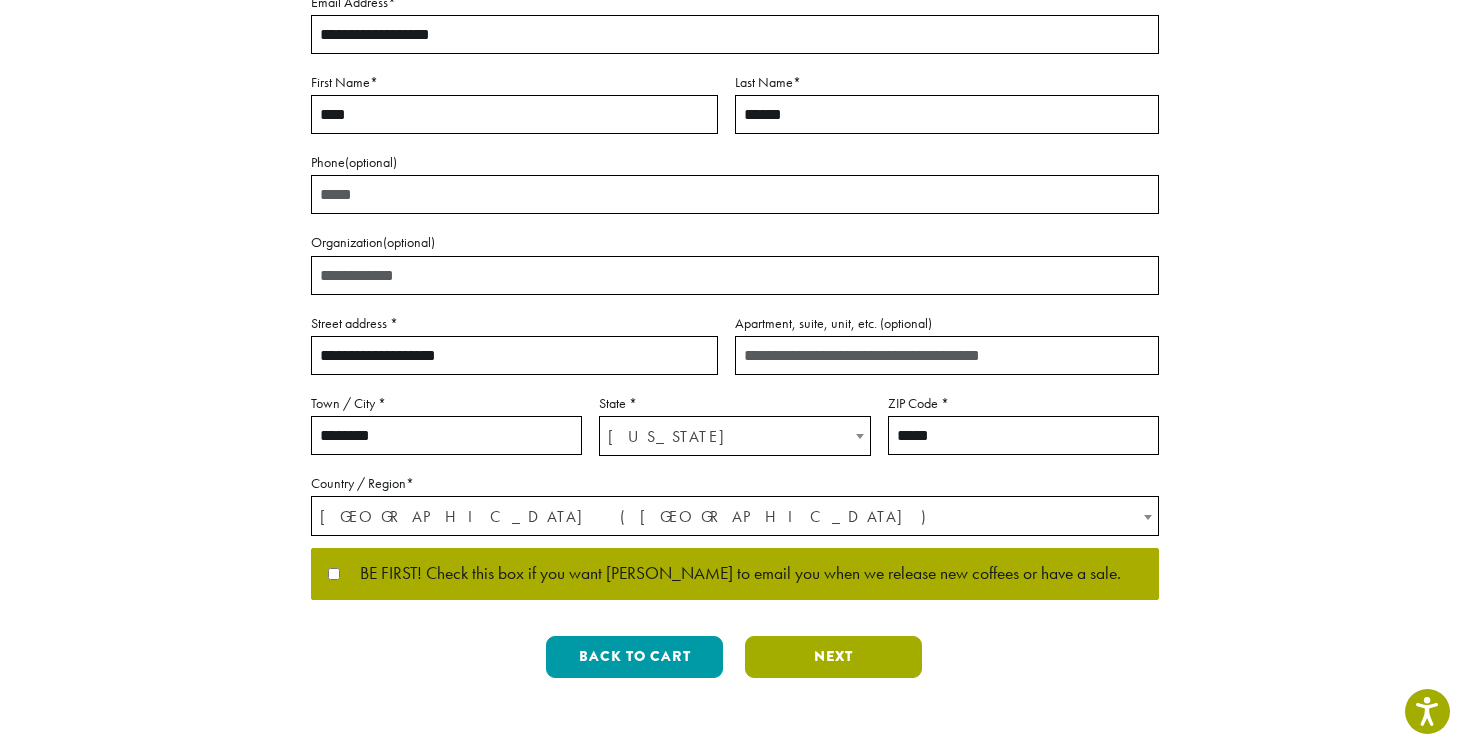 click on "Next" at bounding box center [833, 657] 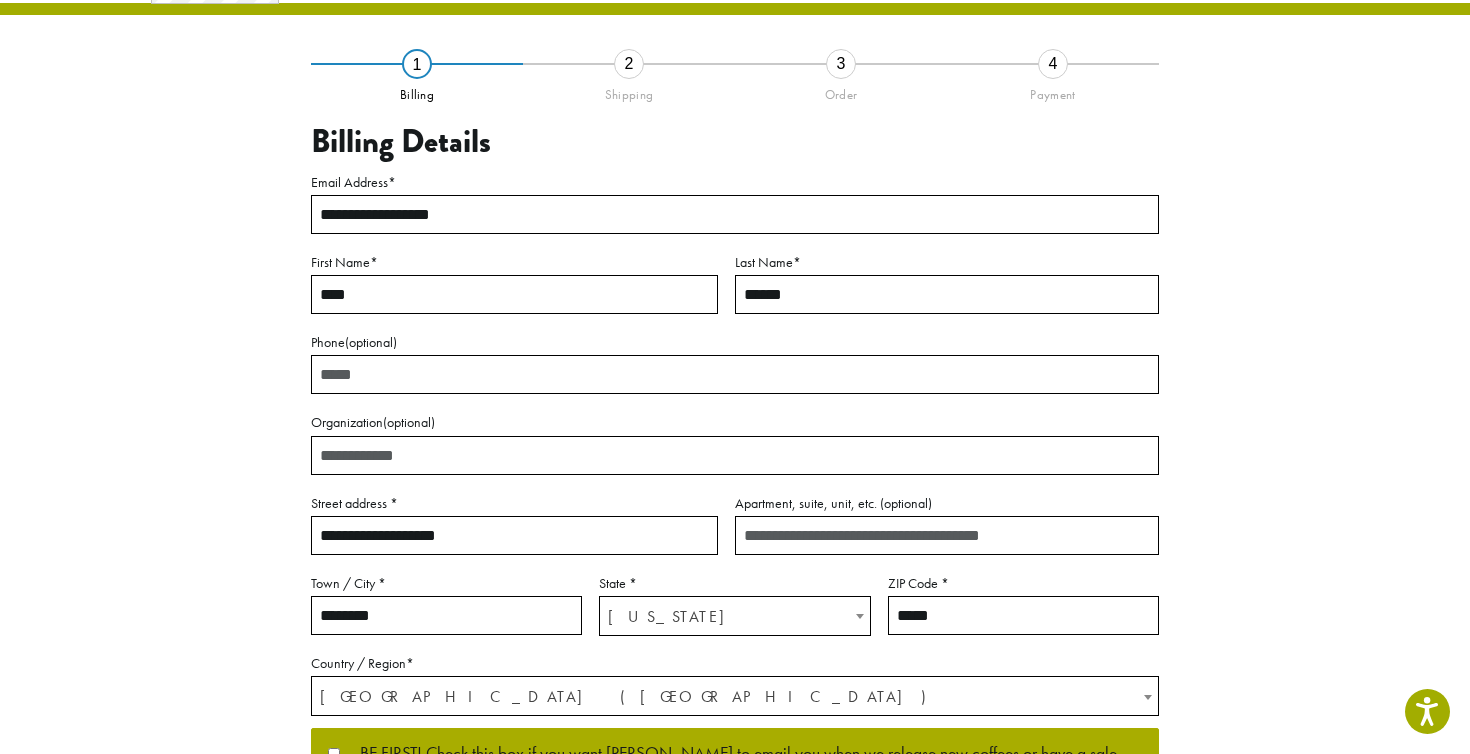 scroll, scrollTop: 53, scrollLeft: 0, axis: vertical 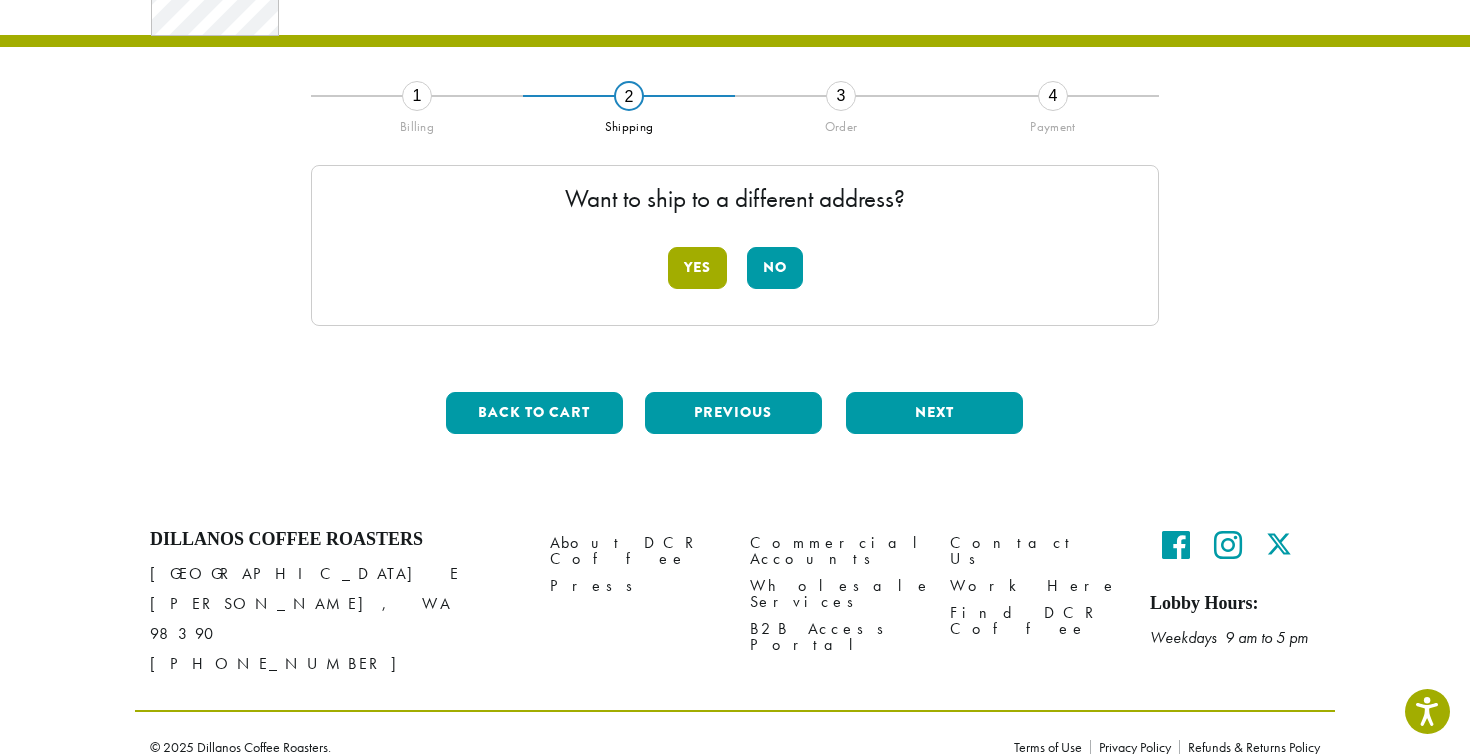 click on "Yes" at bounding box center (697, 268) 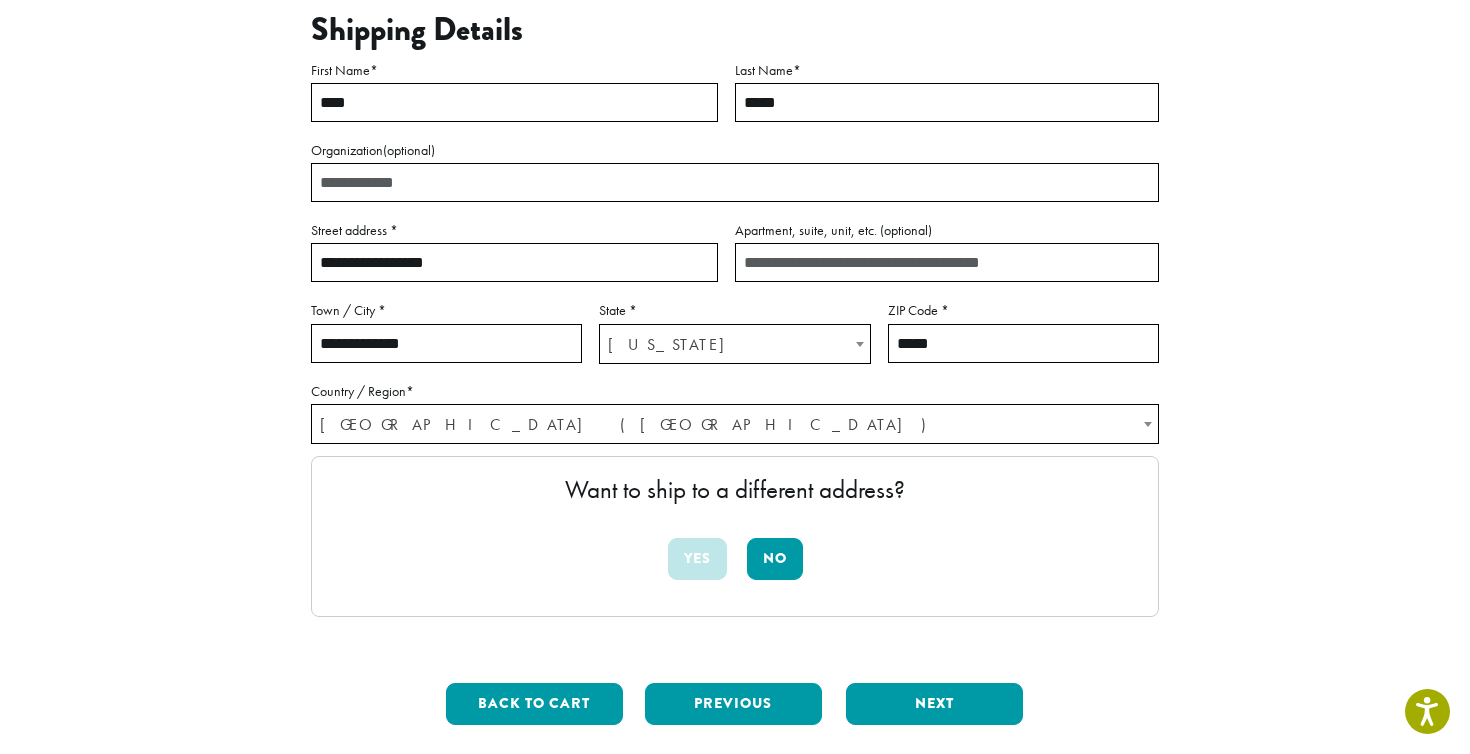 scroll, scrollTop: 185, scrollLeft: 0, axis: vertical 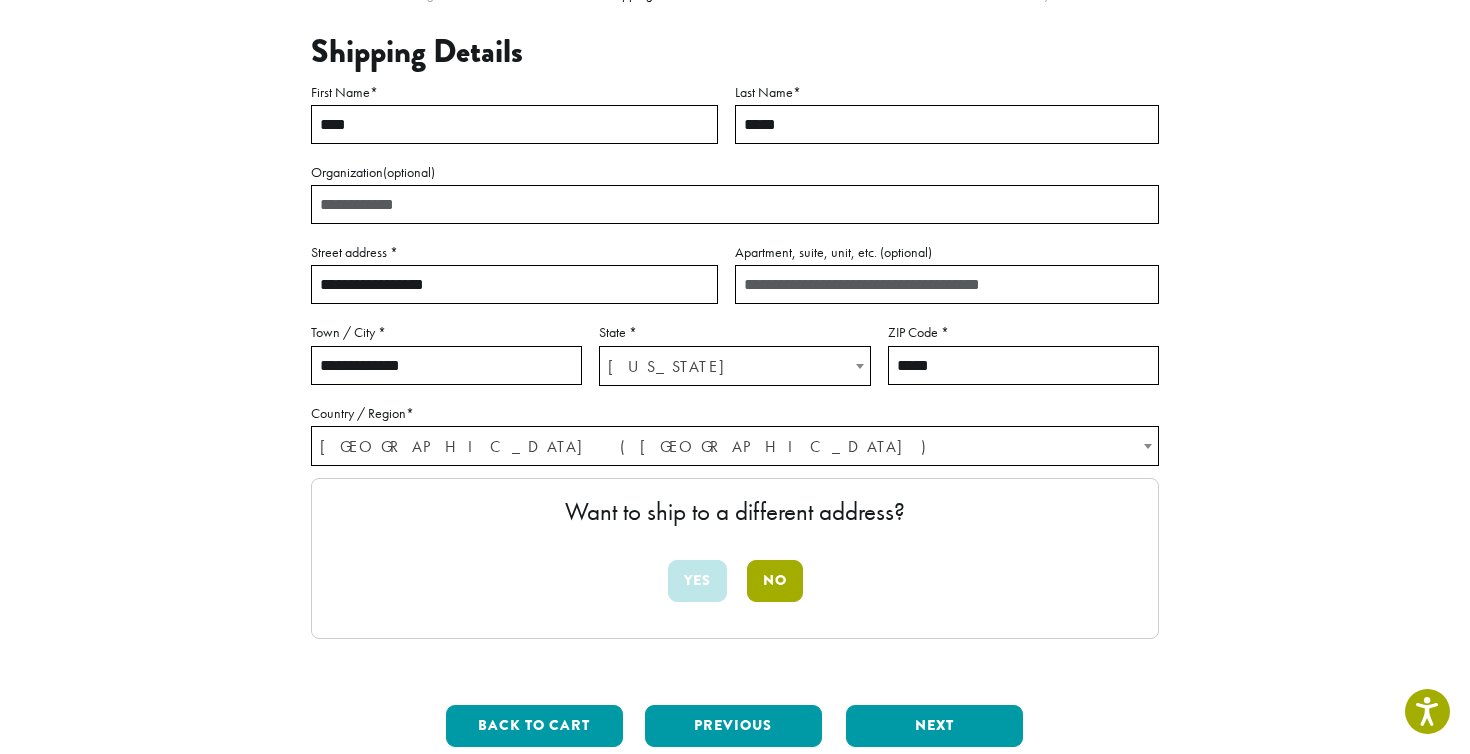 click on "No" at bounding box center [775, 581] 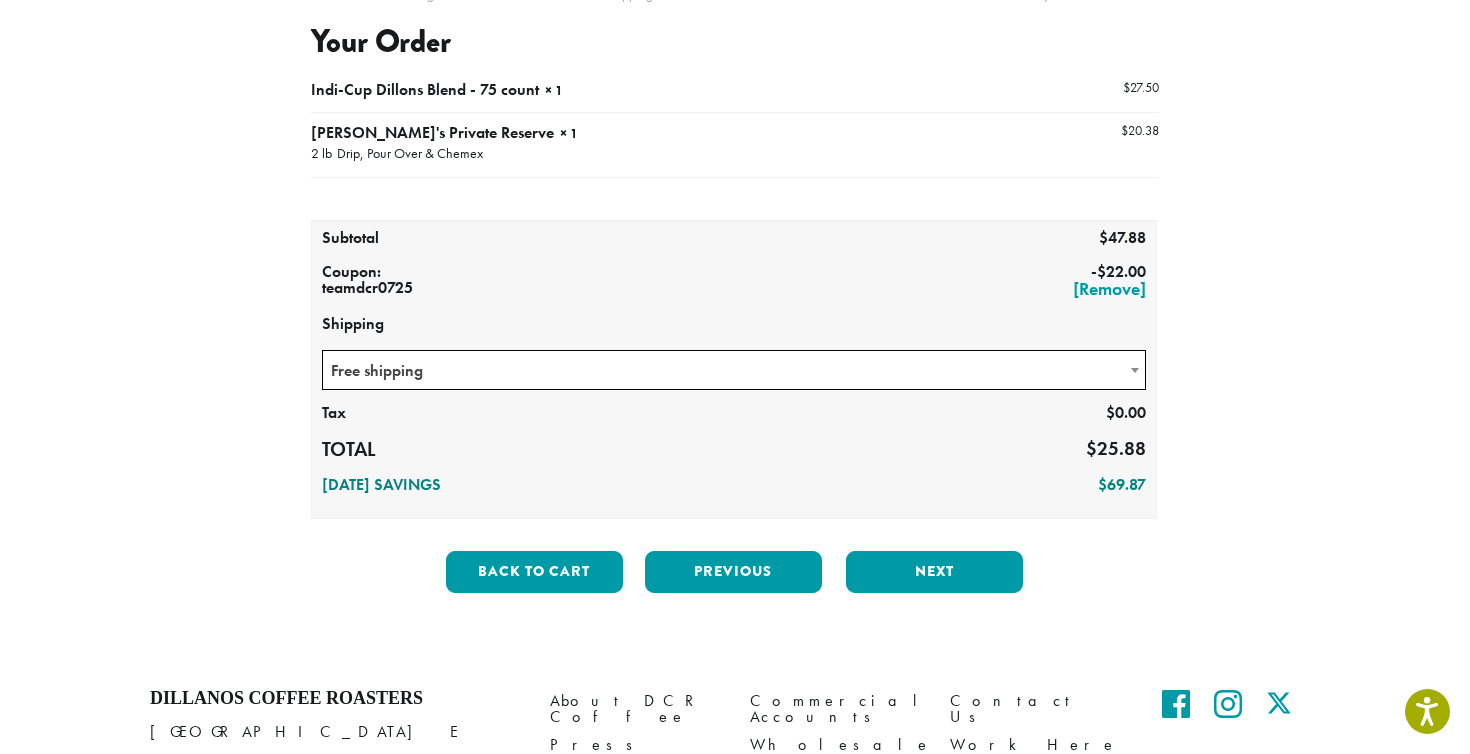 scroll, scrollTop: 53, scrollLeft: 0, axis: vertical 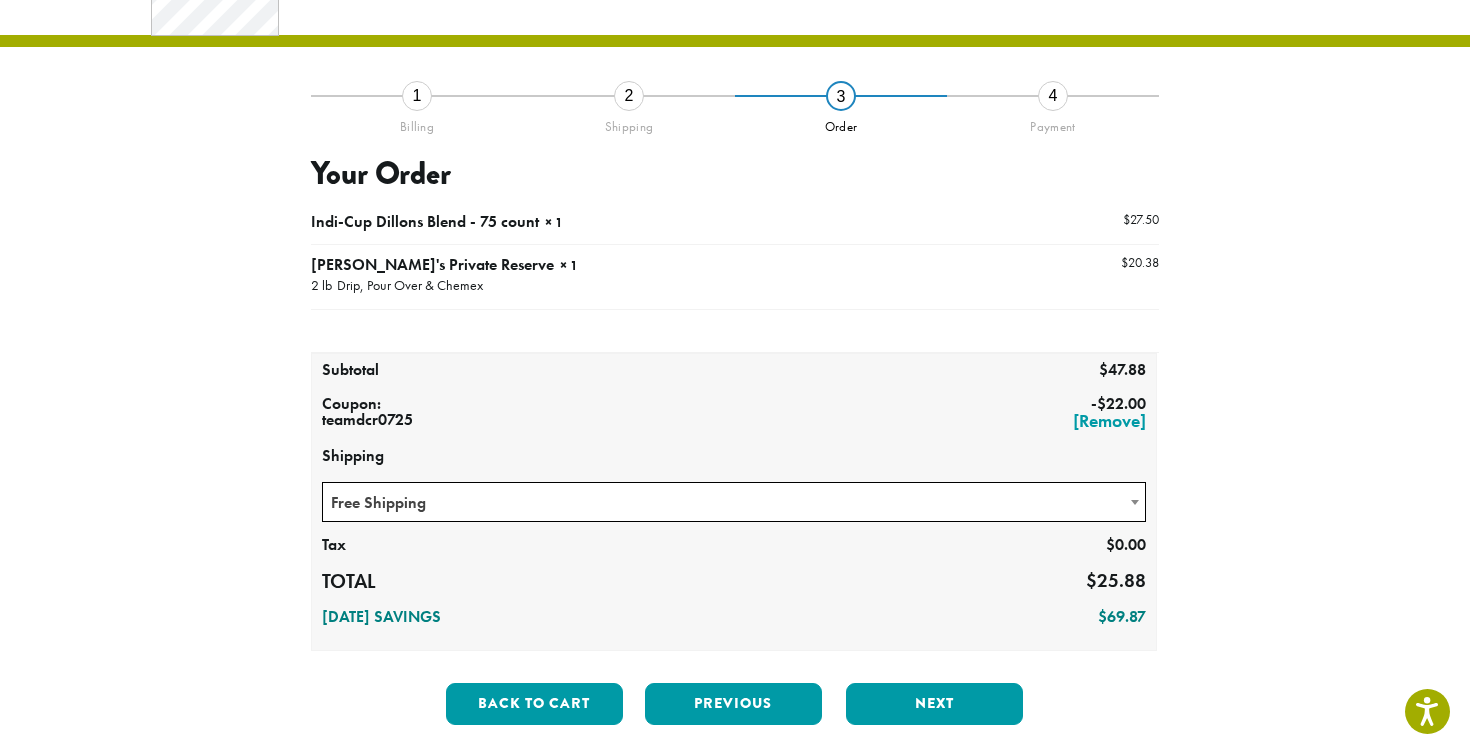 click on "Free Shipping" at bounding box center (734, 502) 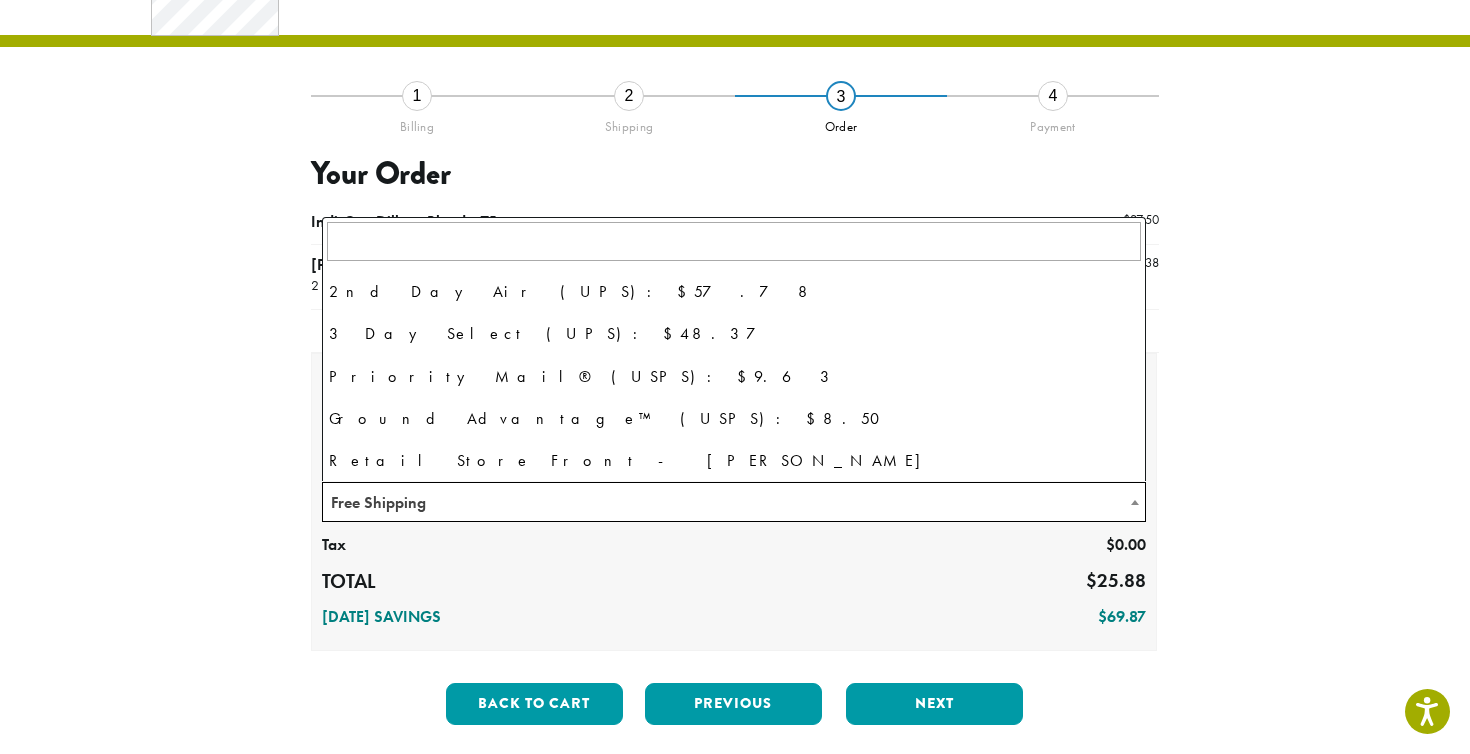 scroll, scrollTop: 136, scrollLeft: 0, axis: vertical 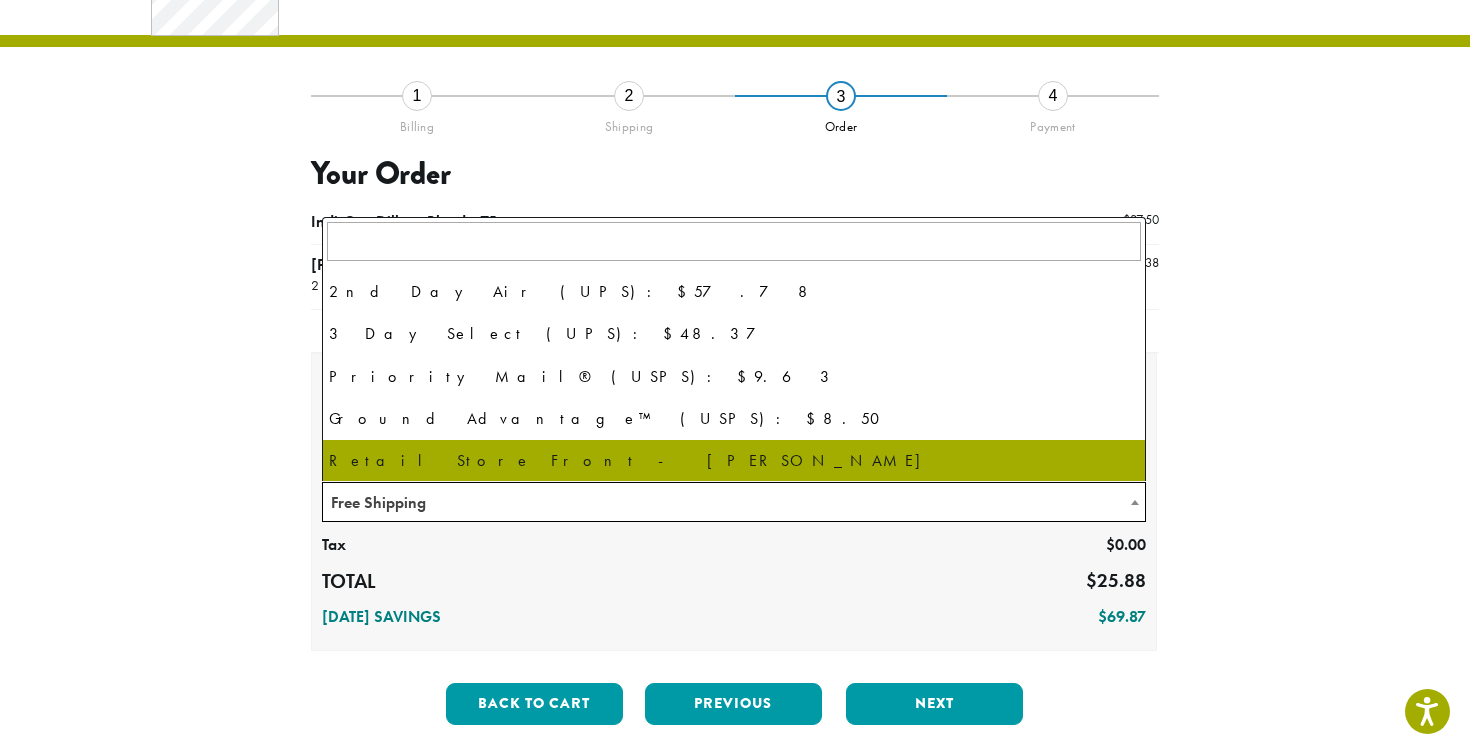 select on "**********" 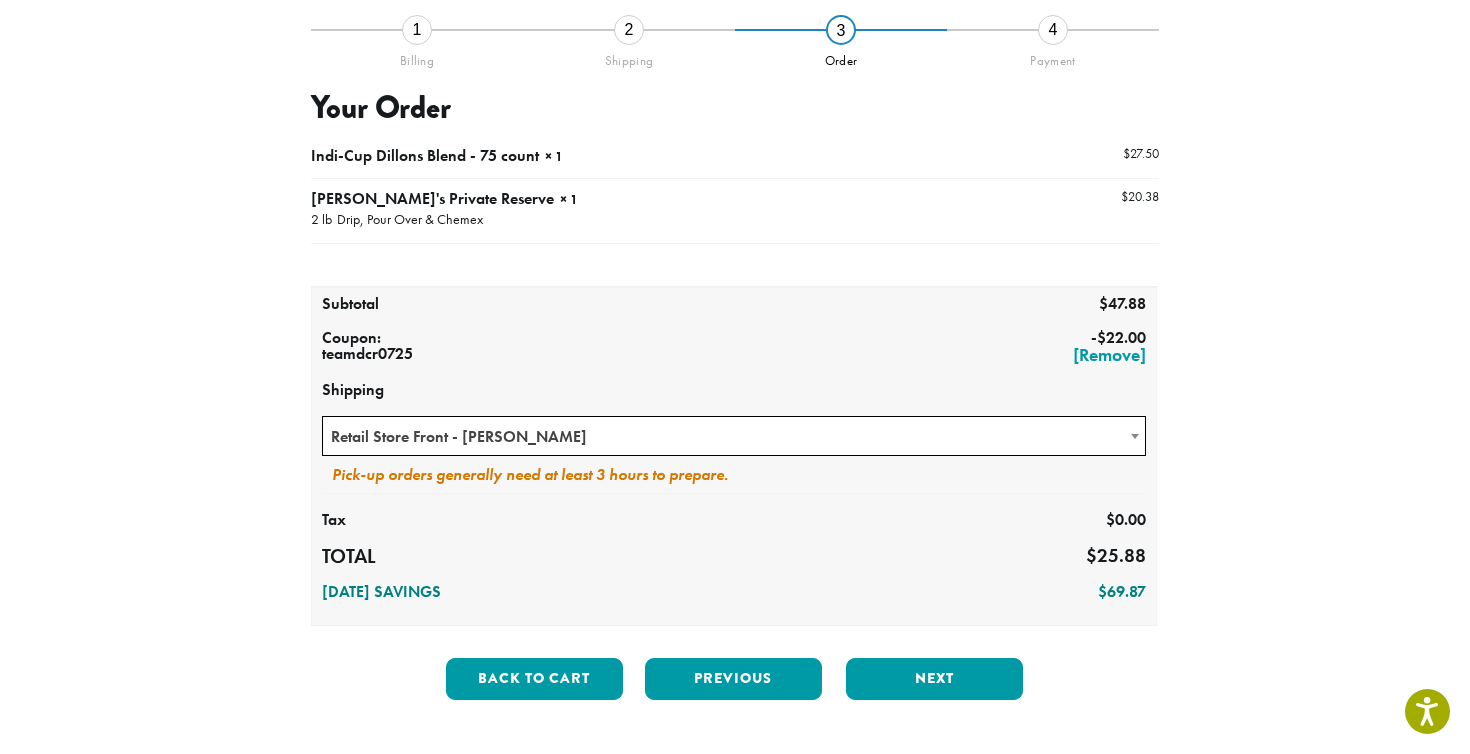scroll, scrollTop: 139, scrollLeft: 0, axis: vertical 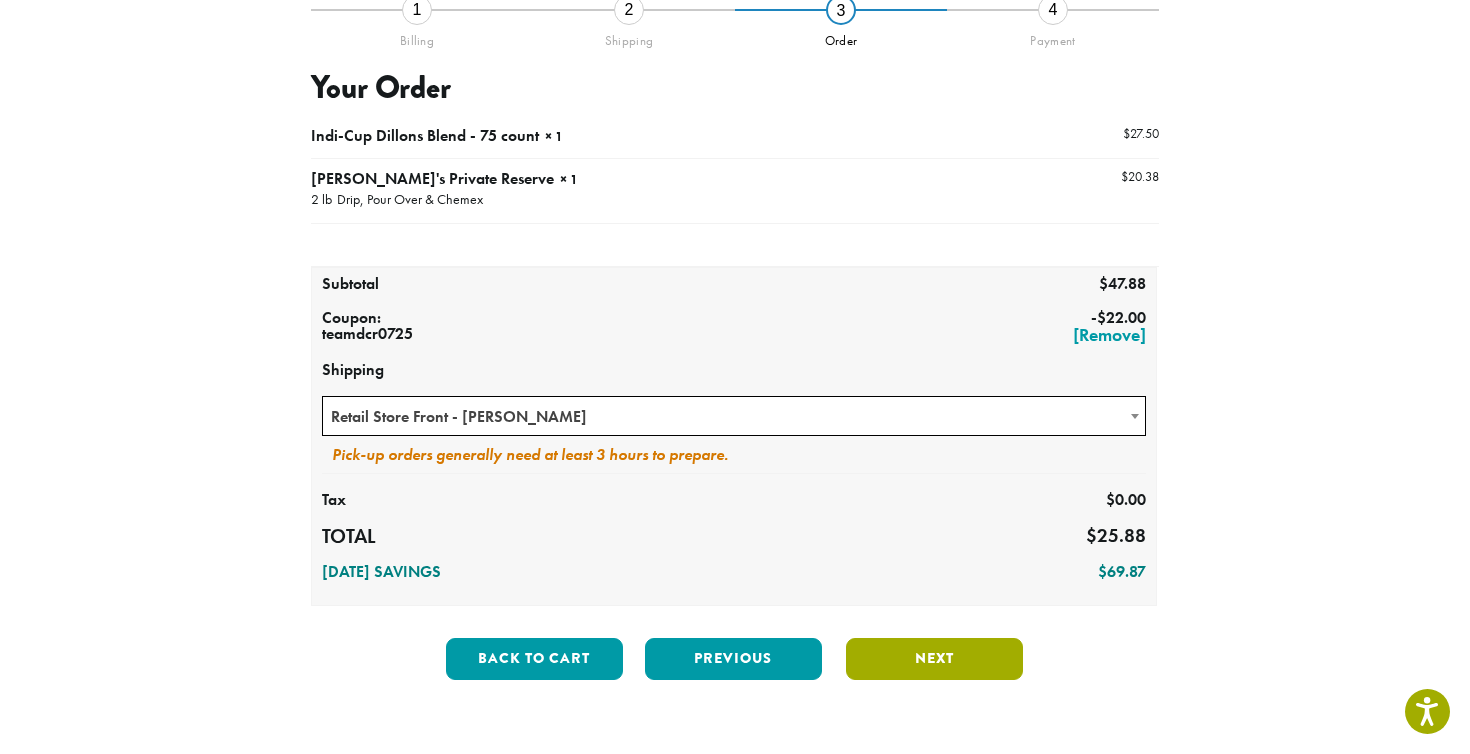 click on "Next" at bounding box center (934, 659) 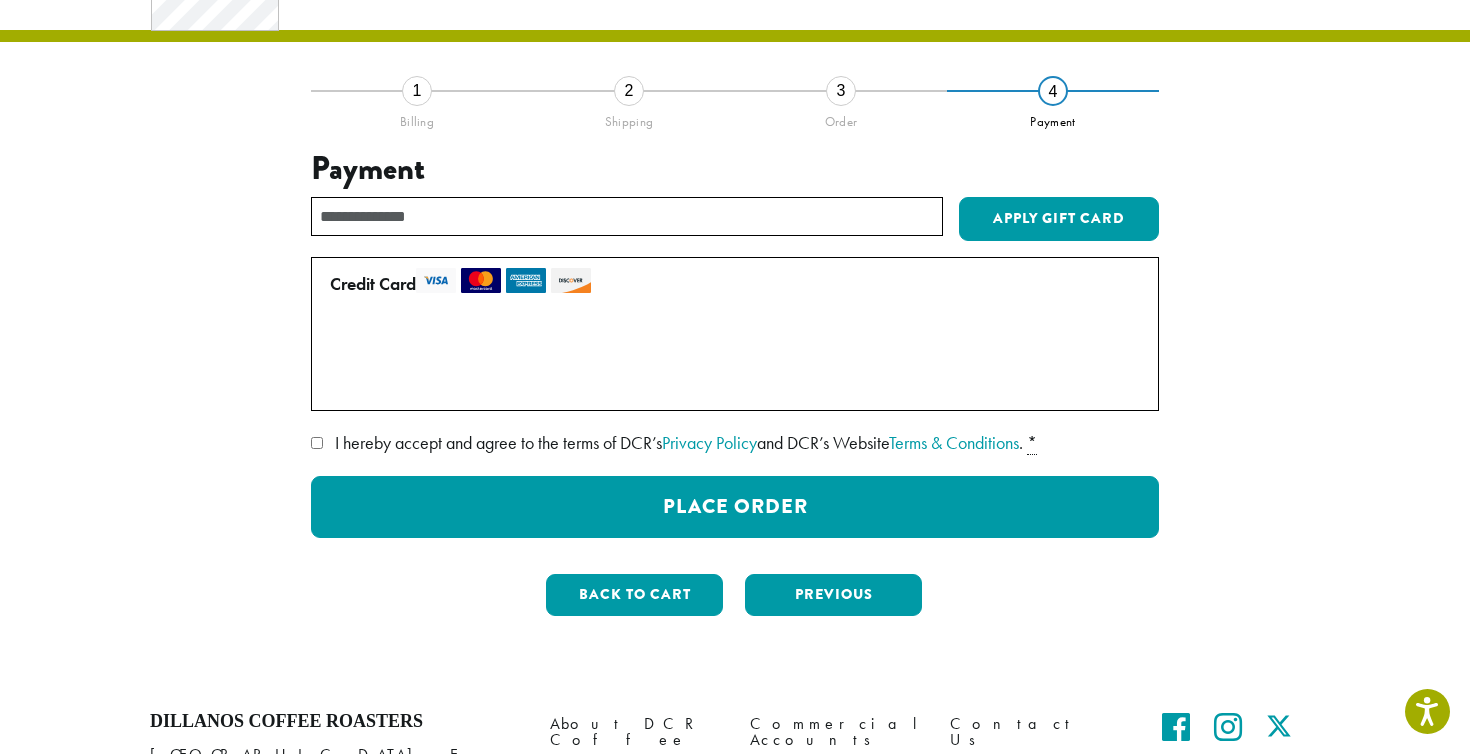 scroll, scrollTop: 49, scrollLeft: 0, axis: vertical 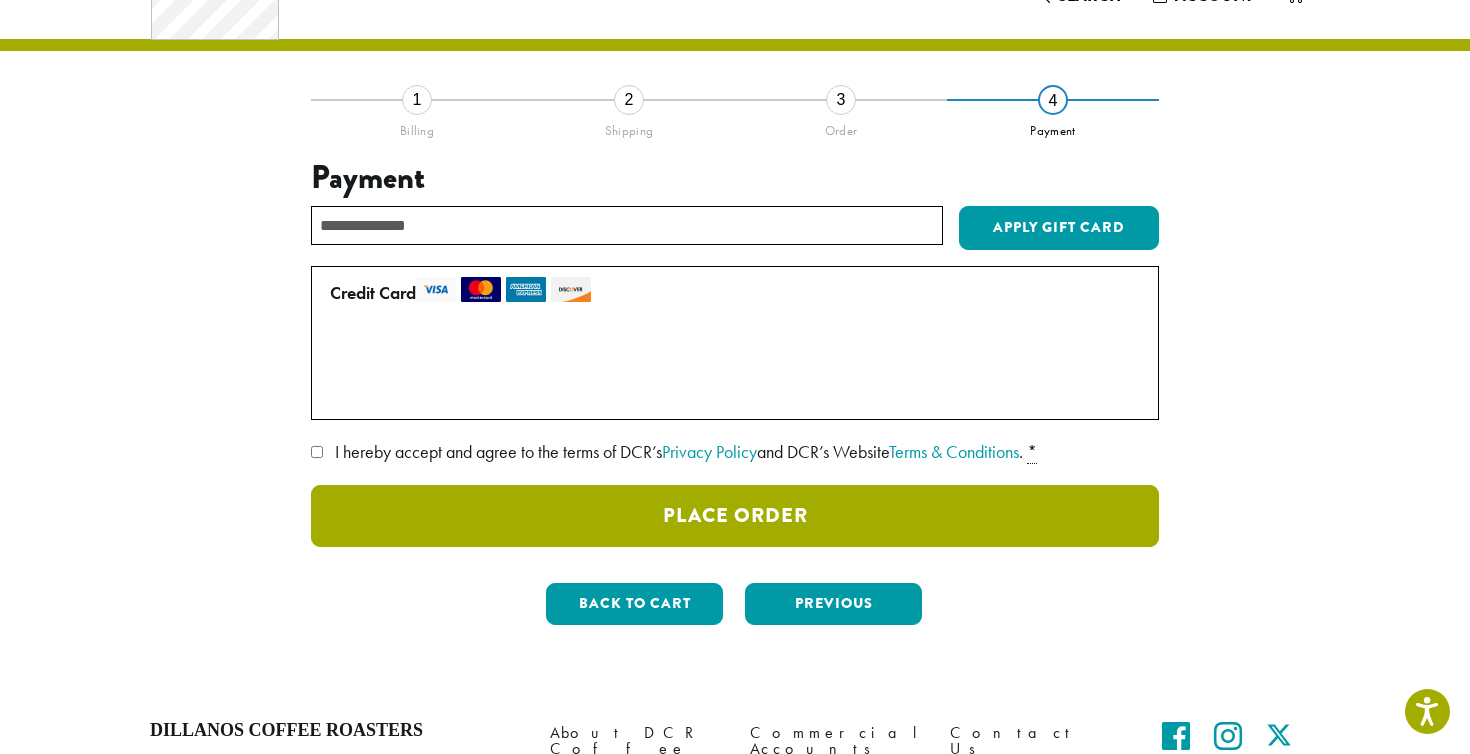 click on "Place Order" at bounding box center [735, 516] 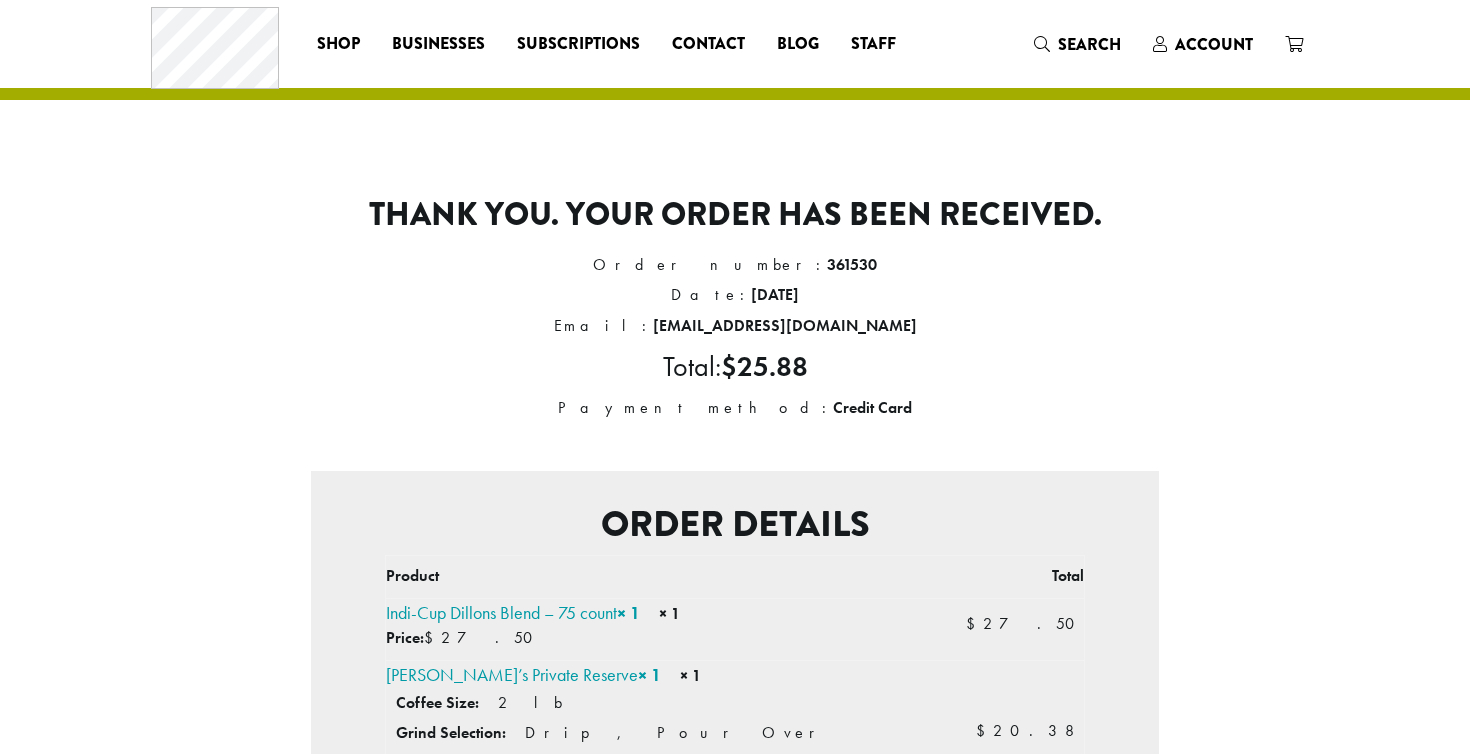 scroll, scrollTop: 0, scrollLeft: 0, axis: both 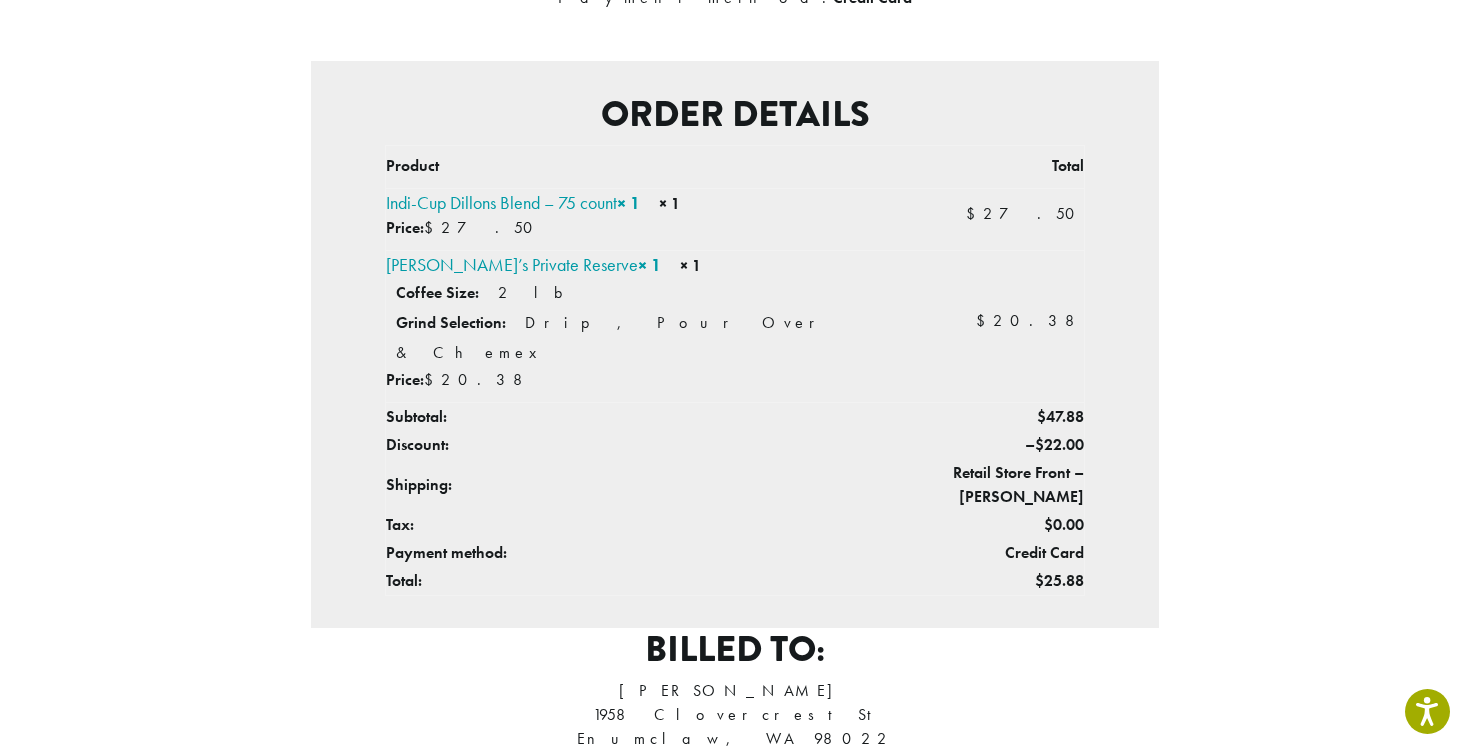 click on "Thank you. Your order has been received.
Order number:					 361530
Date:					 [DATE]
Email:						 [EMAIL_ADDRESS][DOMAIN_NAME]
Total:					 $ 25.88
Payment method:						 Credit Card
Order details
Product
Total
Indi-Cup Dillons Blend – 75 count  × 1   × 1
Price:  $ 27.50
$ 27.50
[PERSON_NAME]’s Private Reserve  × 1   × 1 Coffee Size:   2 lb Grind Selection:   Drip, Pour Over & Chemex
Price:  $ 20.38
$ 20.38
Subtotal:
$ 47.88
Discount:
– $ 22.00
Shipping:
Retail Store Front – [PERSON_NAME]
Tax:
$ 0.00
Payment method:" at bounding box center [735, 217] 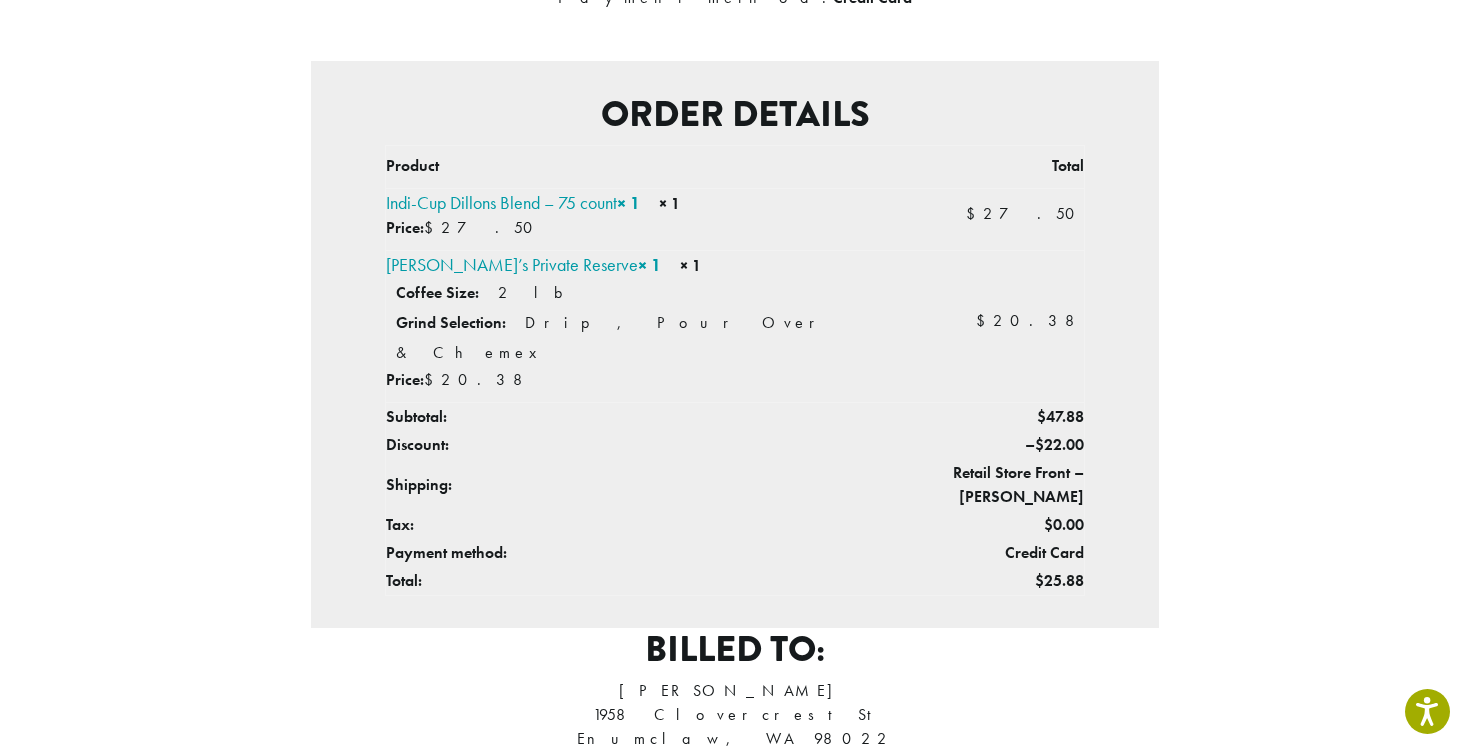 click on "Thank you. Your order has been received.
Order number:					 361530
Date:					 [DATE]
Email:						 [EMAIL_ADDRESS][DOMAIN_NAME]
Total:					 $ 25.88
Payment method:						 Credit Card
Order details
Product
Total
Indi-Cup Dillons Blend – 75 count  × 1   × 1
Price:  $ 27.50
$ 27.50
[PERSON_NAME]’s Private Reserve  × 1   × 1 Coffee Size:   2 lb Grind Selection:   Drip, Pour Over & Chemex
Price:  $ 20.38
$ 20.38
Subtotal:
$ 47.88
Discount:
– $ 22.00
Shipping:
Retail Store Front – [PERSON_NAME]
Tax:
$ 0.00
Payment method:
Credit Card
$" at bounding box center (735, 267) 